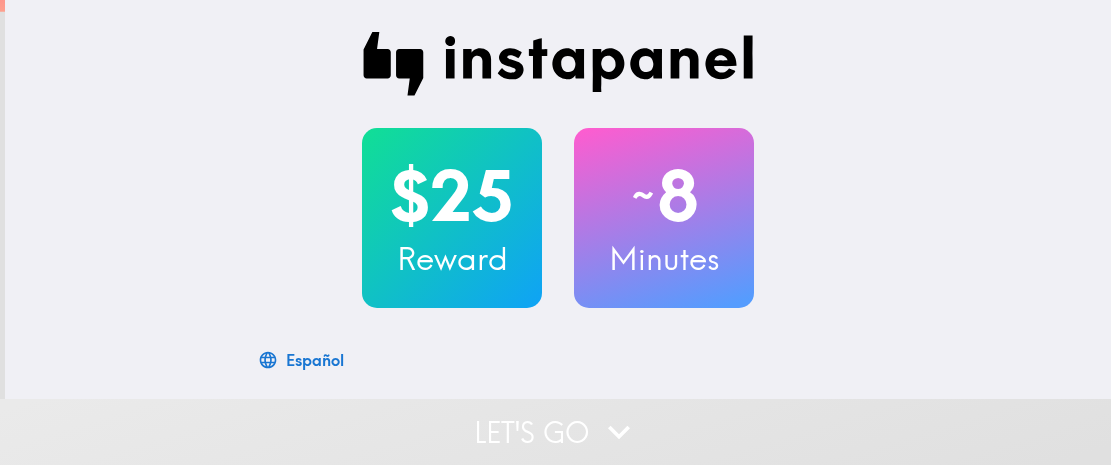 scroll, scrollTop: 0, scrollLeft: 0, axis: both 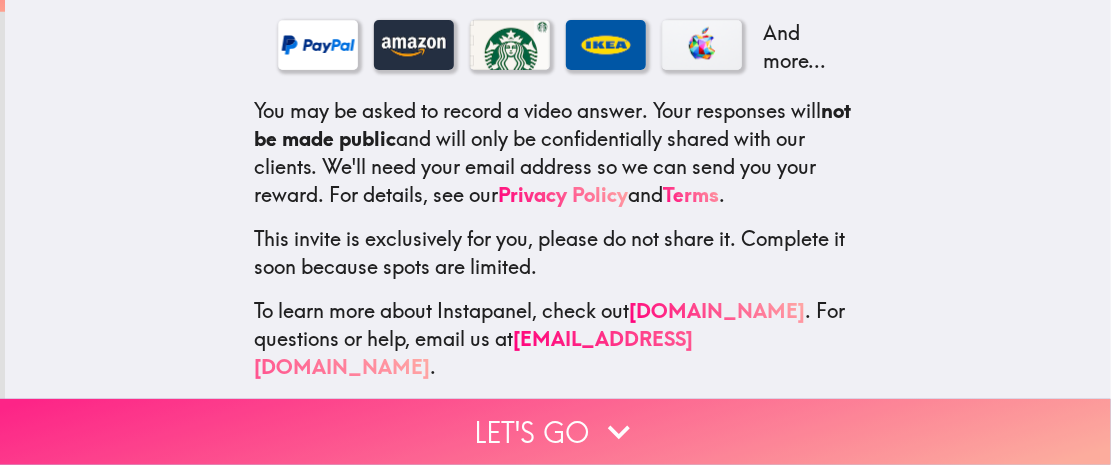click 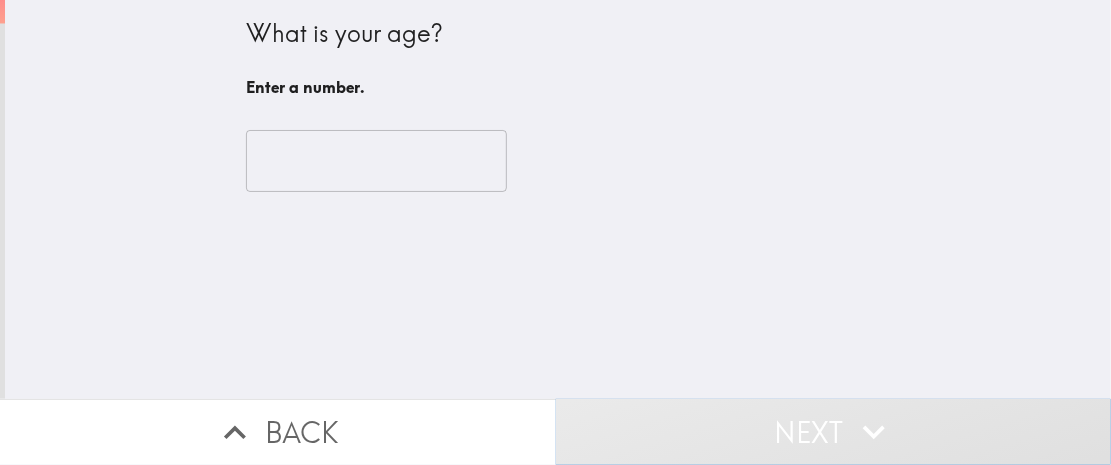 scroll, scrollTop: 0, scrollLeft: 0, axis: both 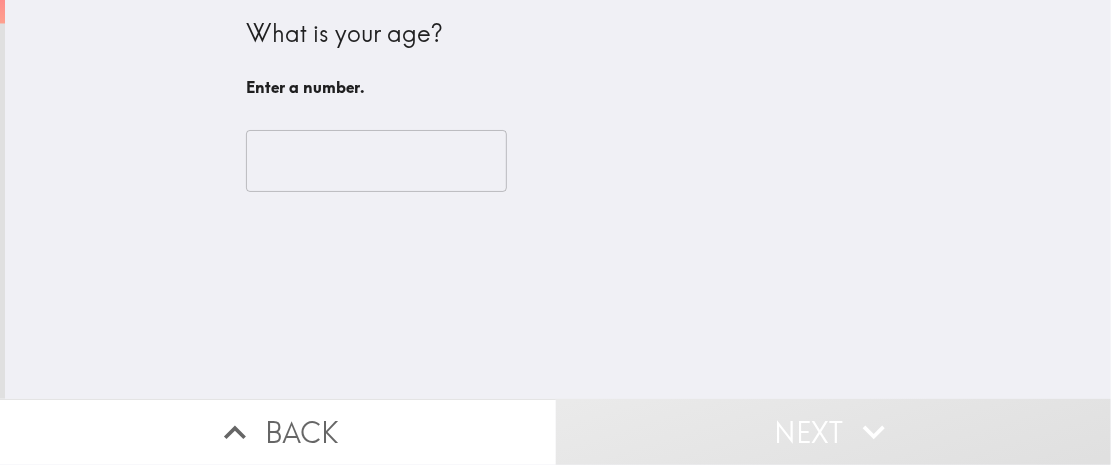 click at bounding box center [376, 161] 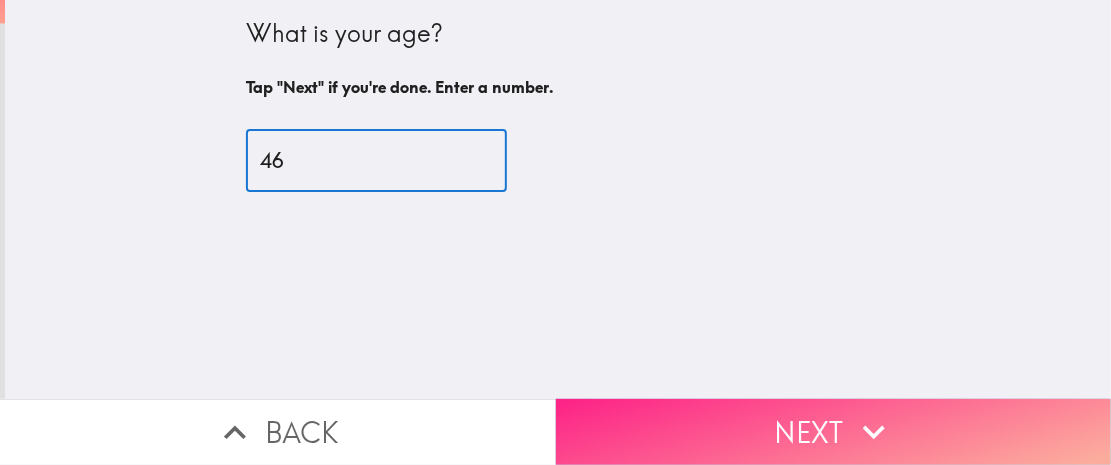 type on "46" 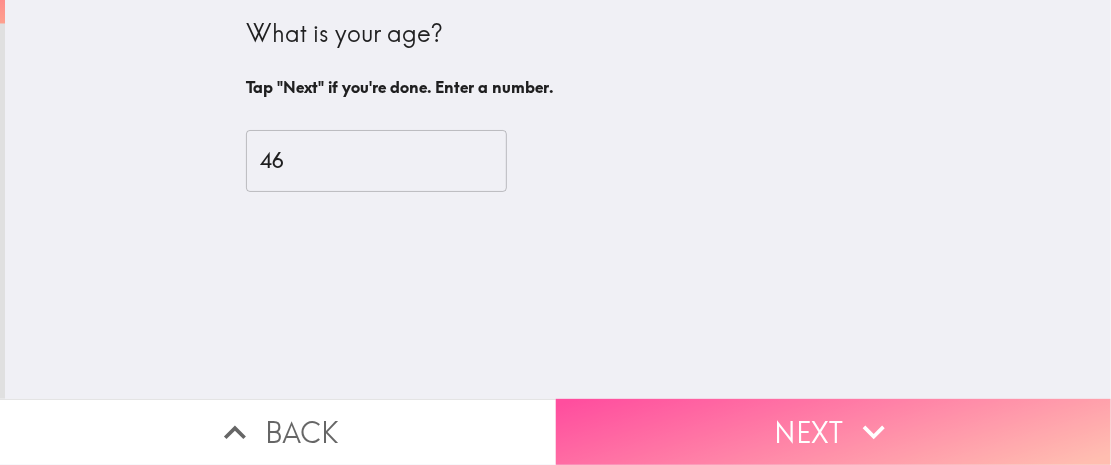 click on "Next" at bounding box center (834, 432) 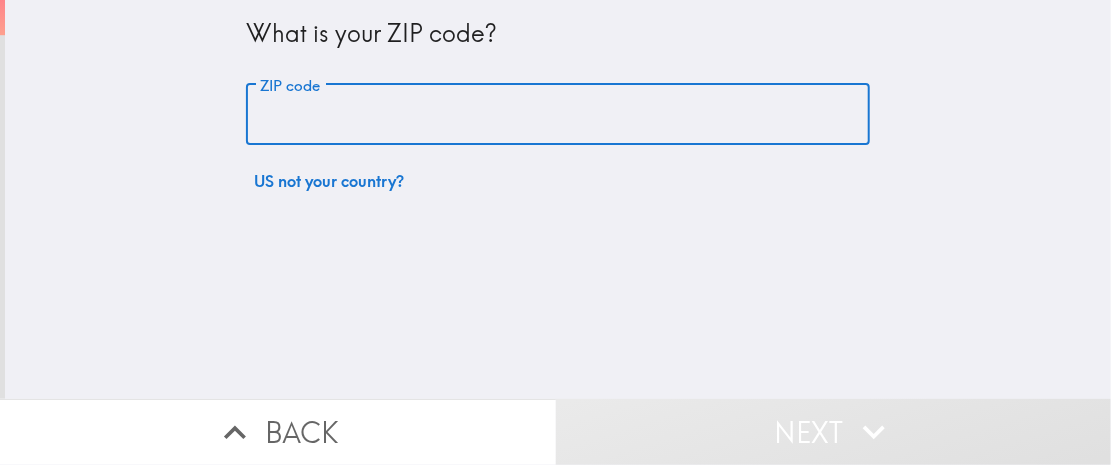 click on "ZIP code" at bounding box center (558, 115) 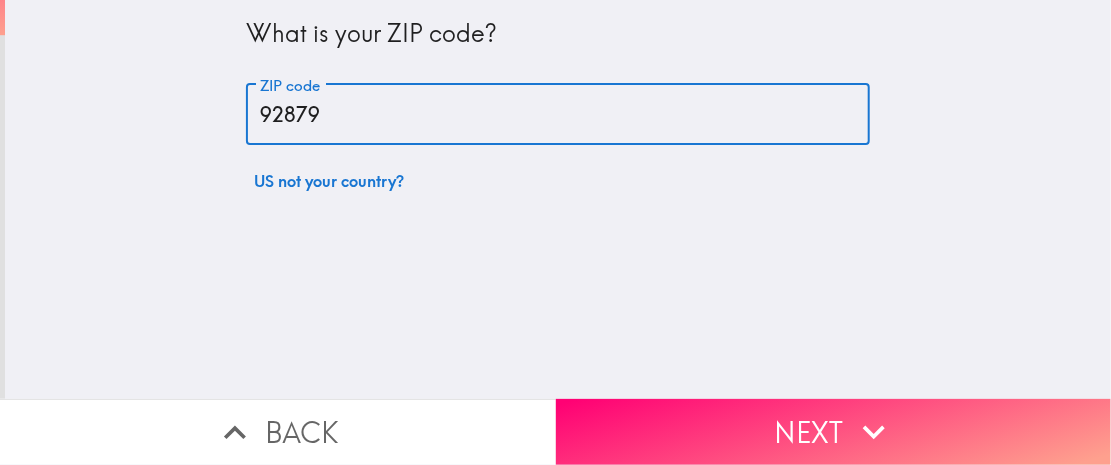 type on "92879" 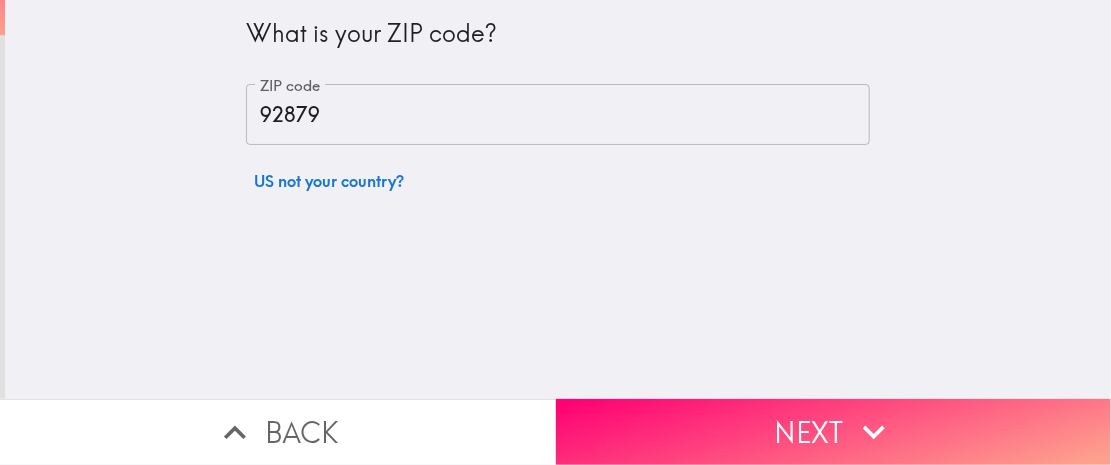 click 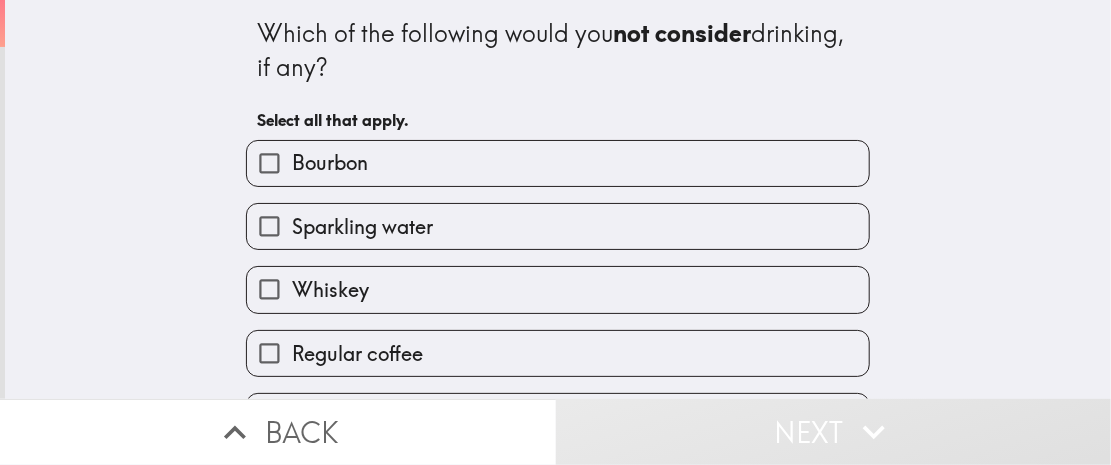 click on "Sparkling water" at bounding box center (269, 226) 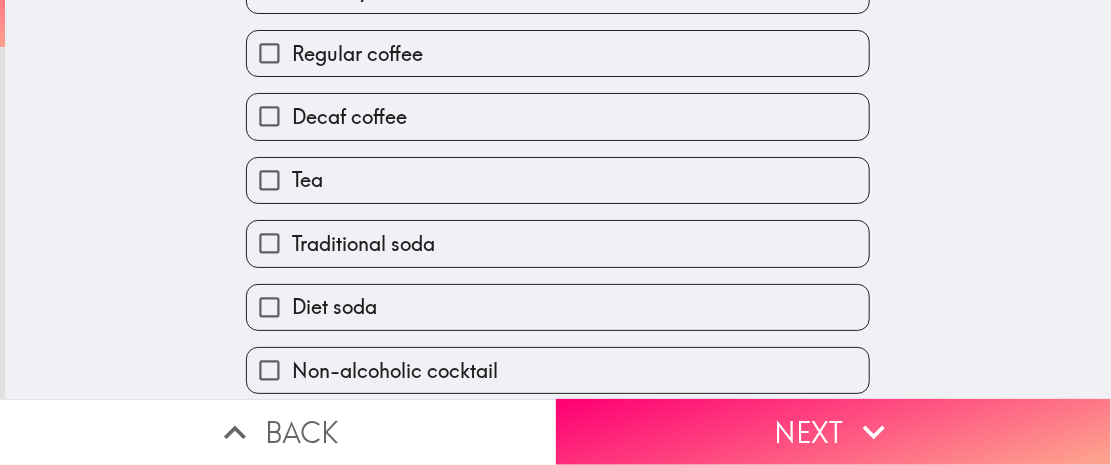 scroll, scrollTop: 400, scrollLeft: 0, axis: vertical 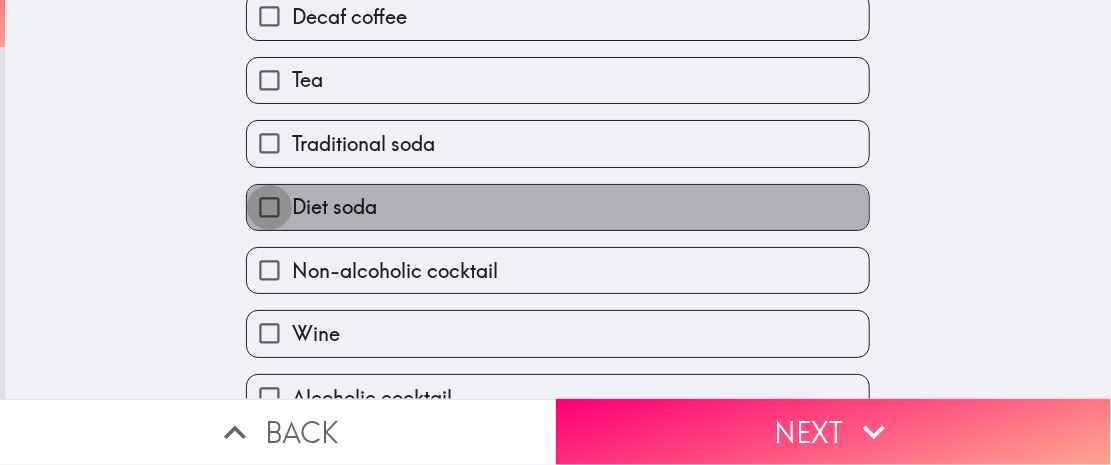 click on "Diet soda" at bounding box center (269, 207) 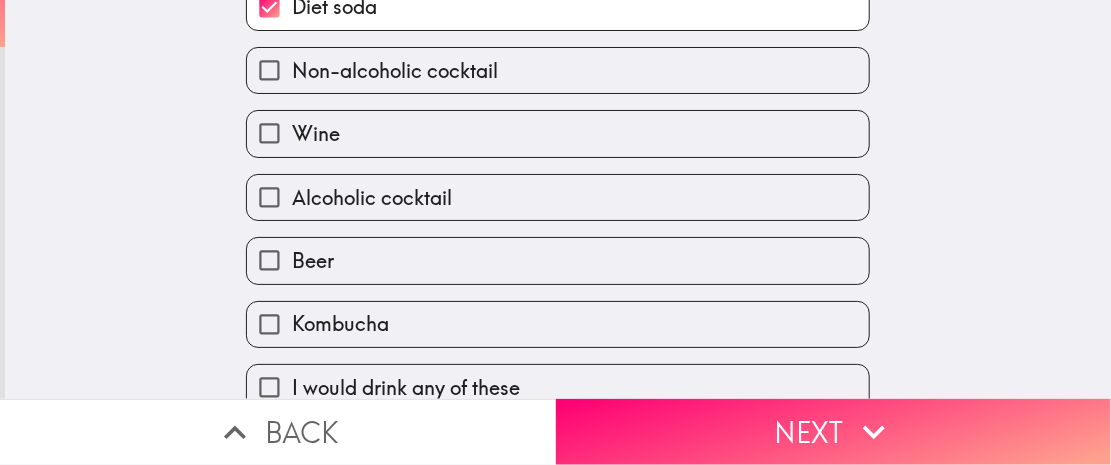 scroll, scrollTop: 621, scrollLeft: 0, axis: vertical 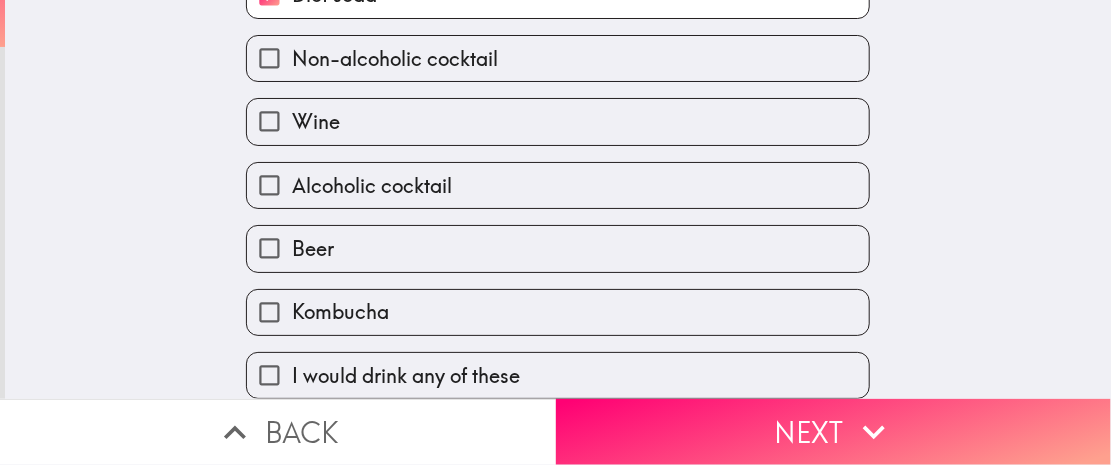click on "Kombucha" at bounding box center [269, 312] 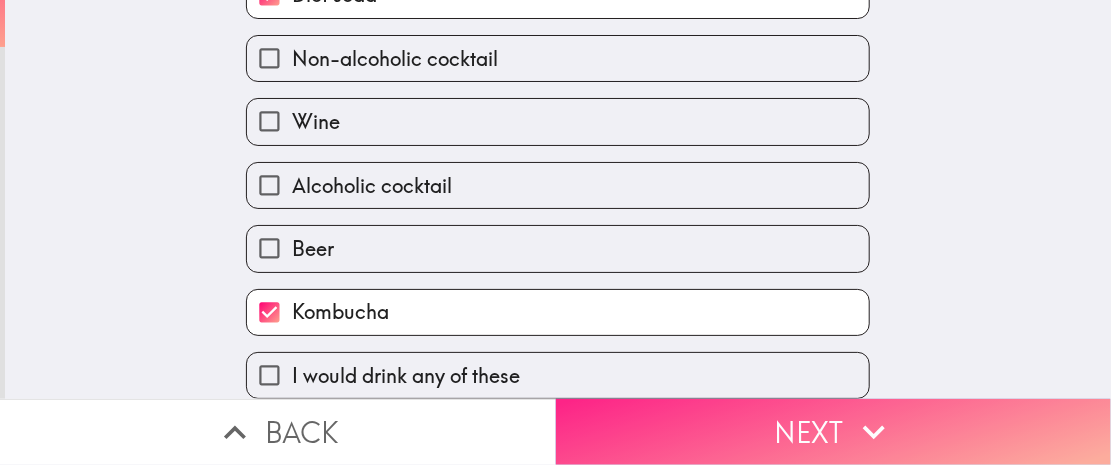 click on "Next" at bounding box center [834, 432] 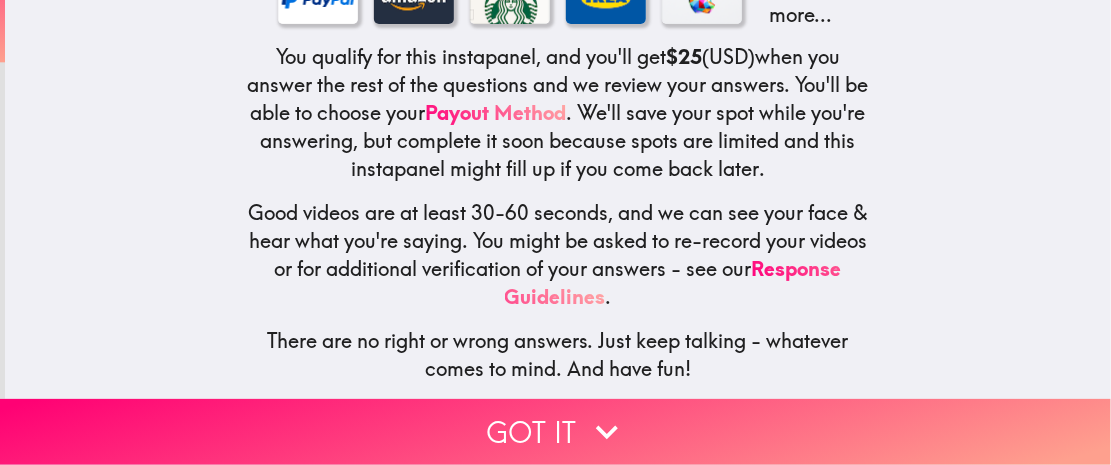 scroll, scrollTop: 416, scrollLeft: 0, axis: vertical 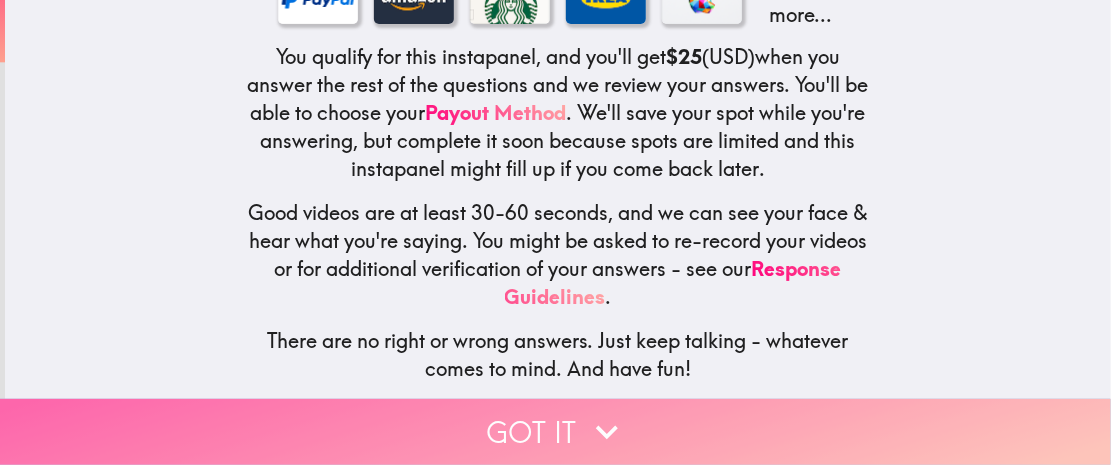 click 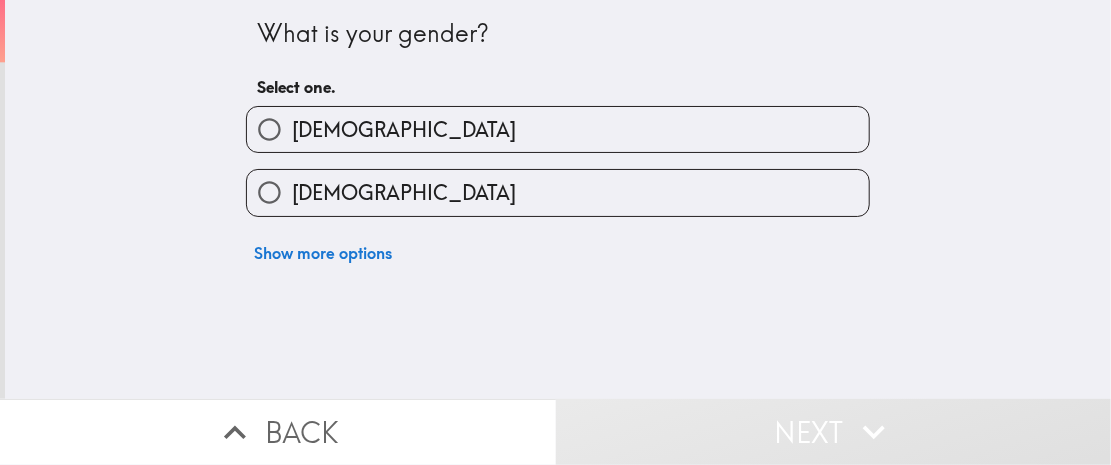 click on "[DEMOGRAPHIC_DATA]" at bounding box center (269, 192) 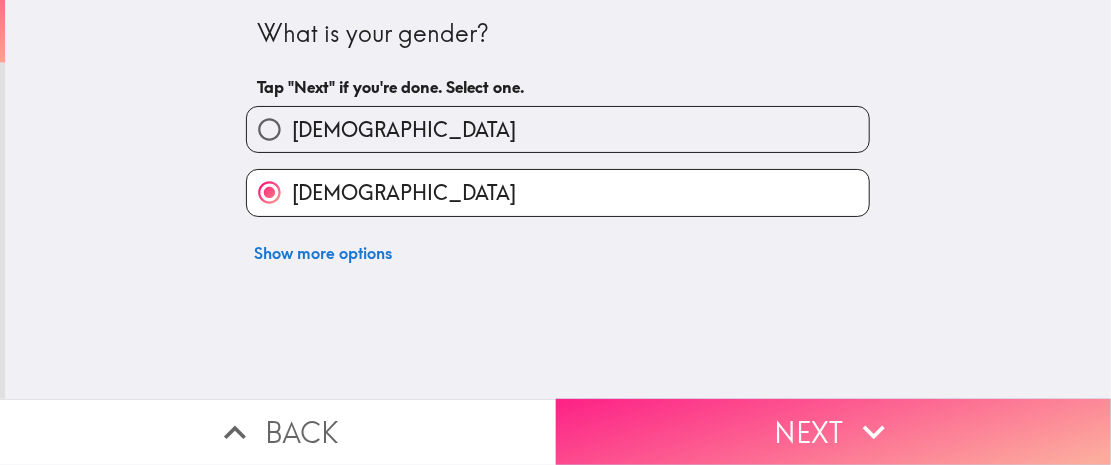 click 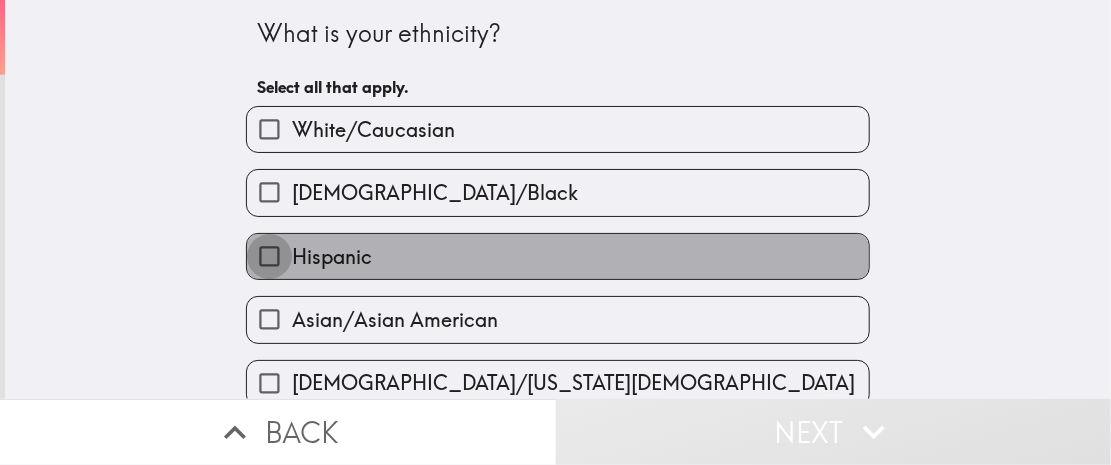 click on "Hispanic" at bounding box center [269, 256] 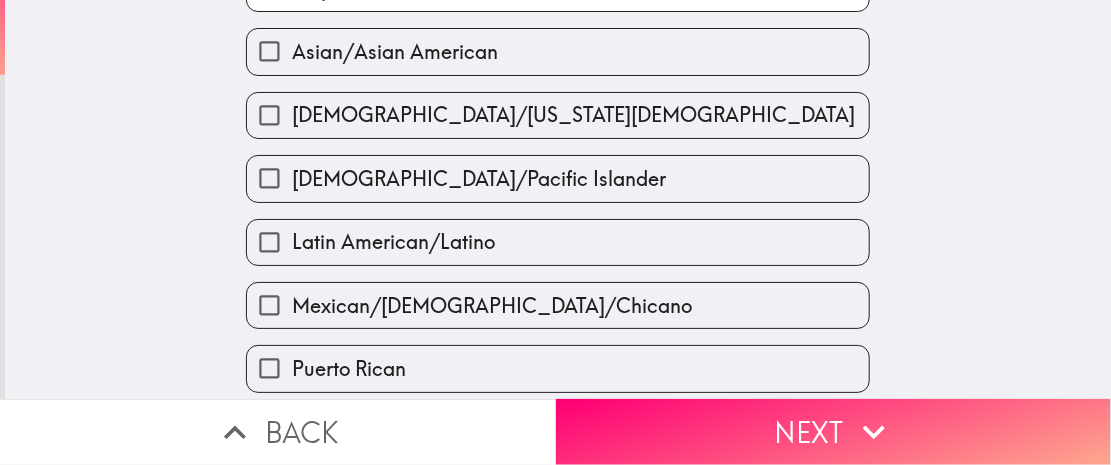 scroll, scrollTop: 300, scrollLeft: 0, axis: vertical 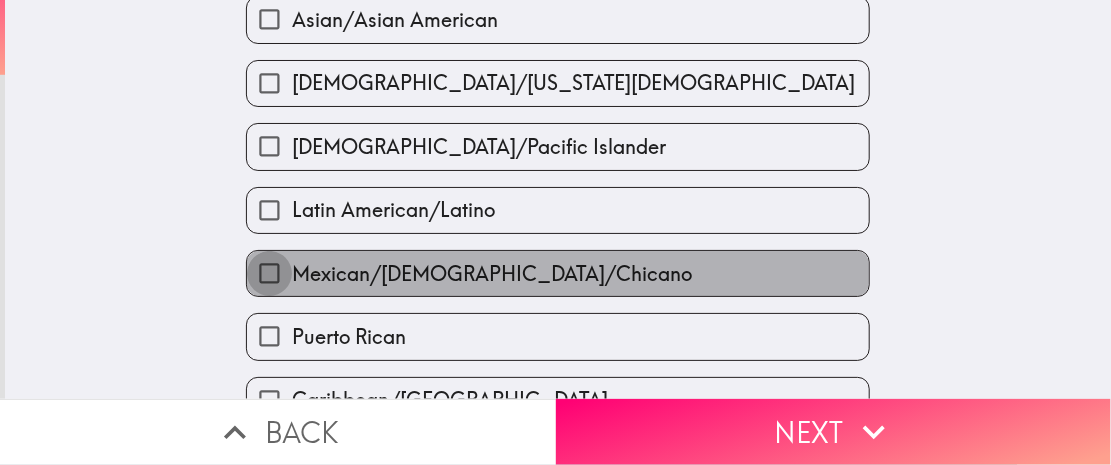 click on "Mexican/[DEMOGRAPHIC_DATA]/Chicano" at bounding box center (269, 273) 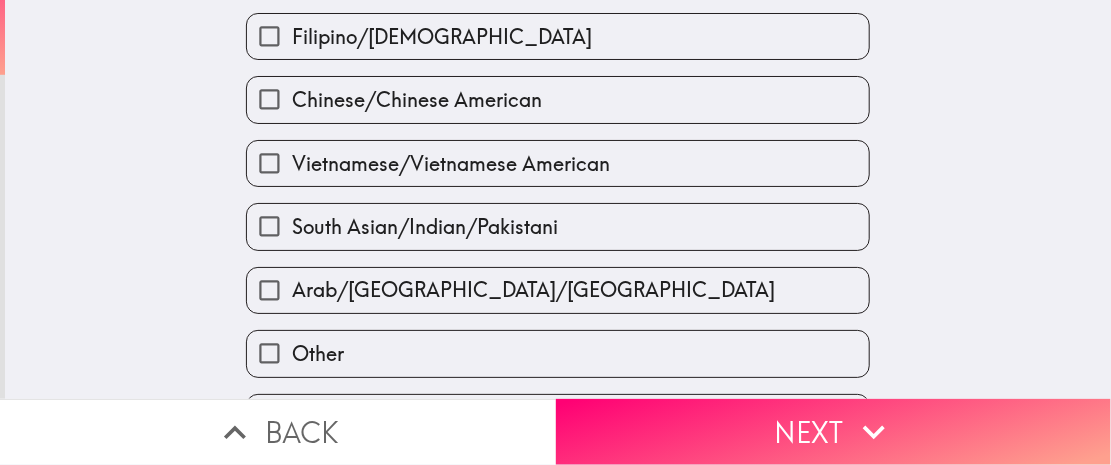 scroll, scrollTop: 903, scrollLeft: 0, axis: vertical 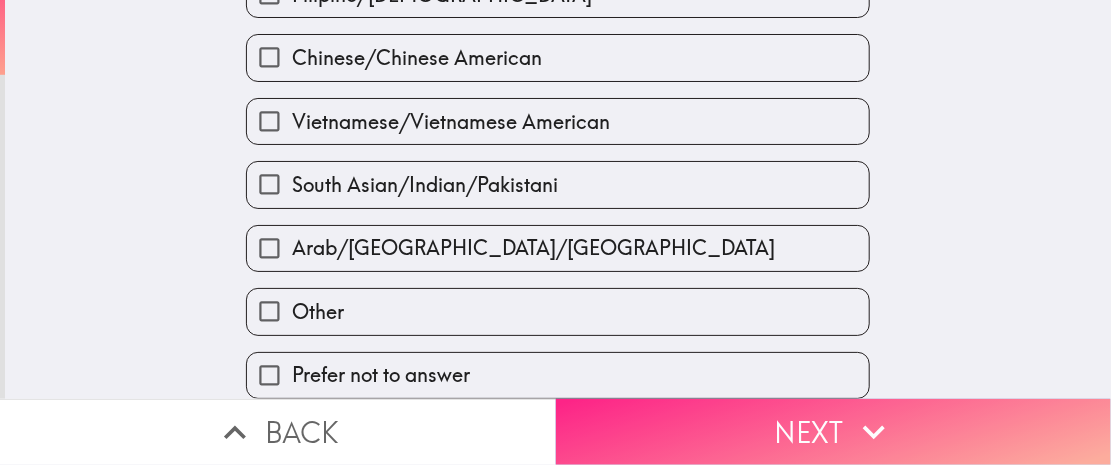click 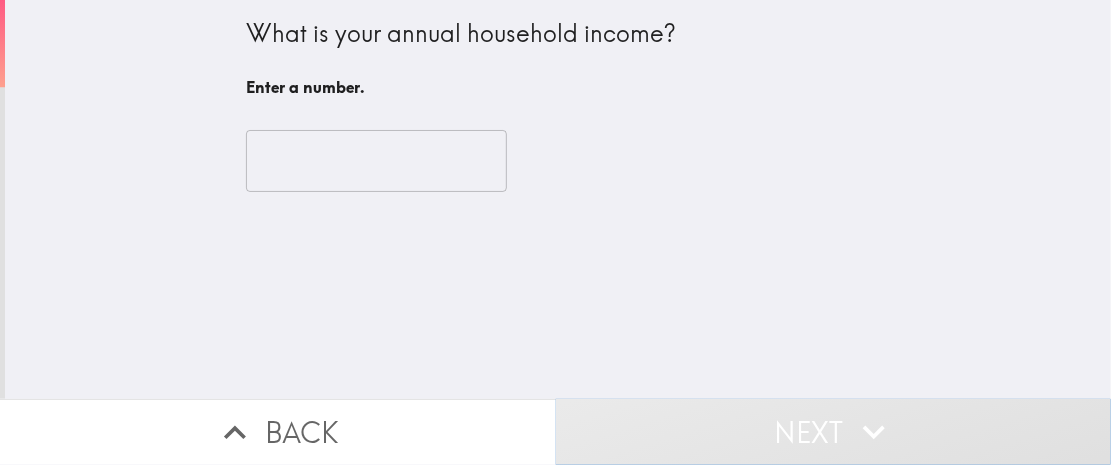 scroll, scrollTop: 0, scrollLeft: 0, axis: both 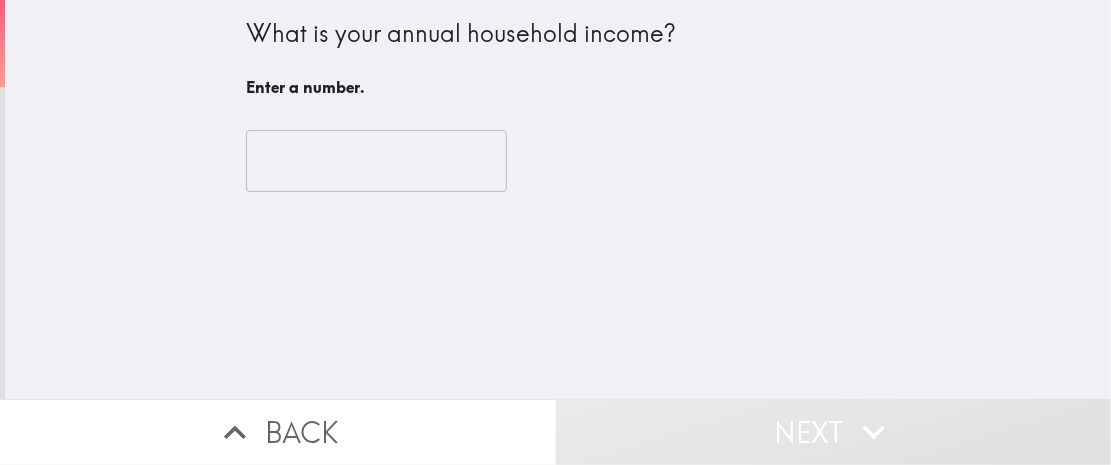 click at bounding box center [376, 161] 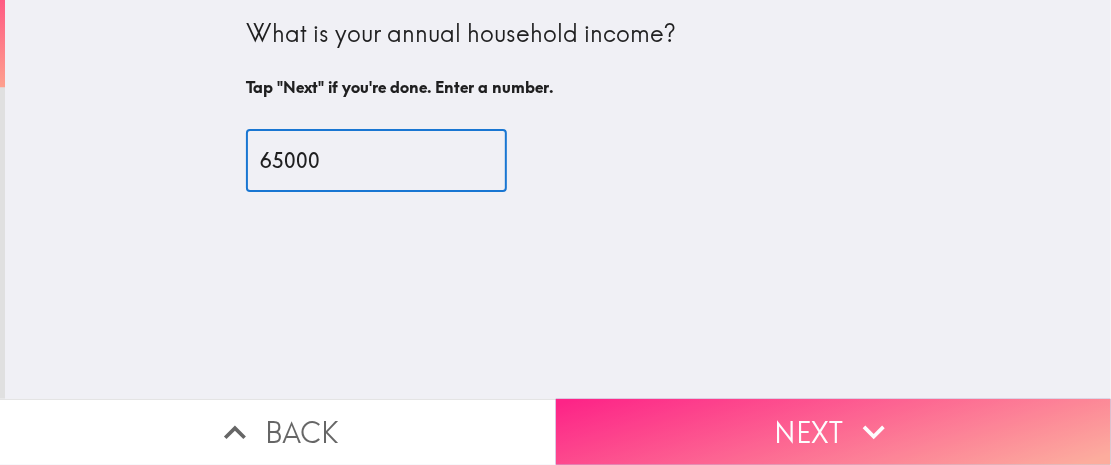 type on "65000" 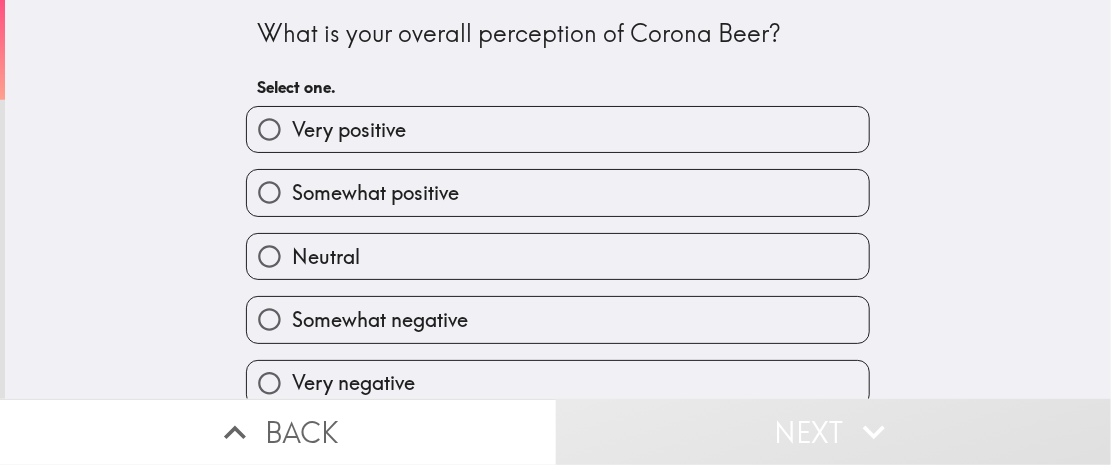 scroll, scrollTop: 20, scrollLeft: 0, axis: vertical 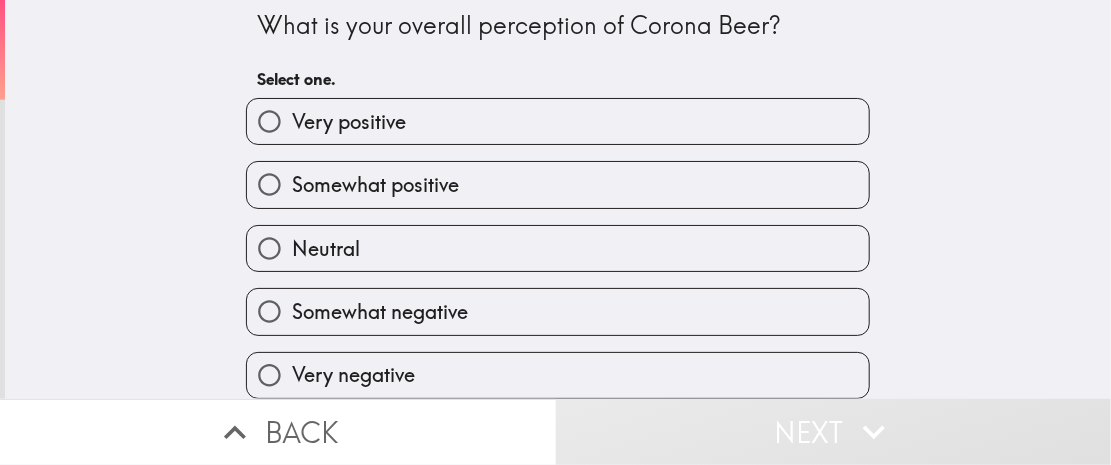 click on "Somewhat positive" at bounding box center (269, 184) 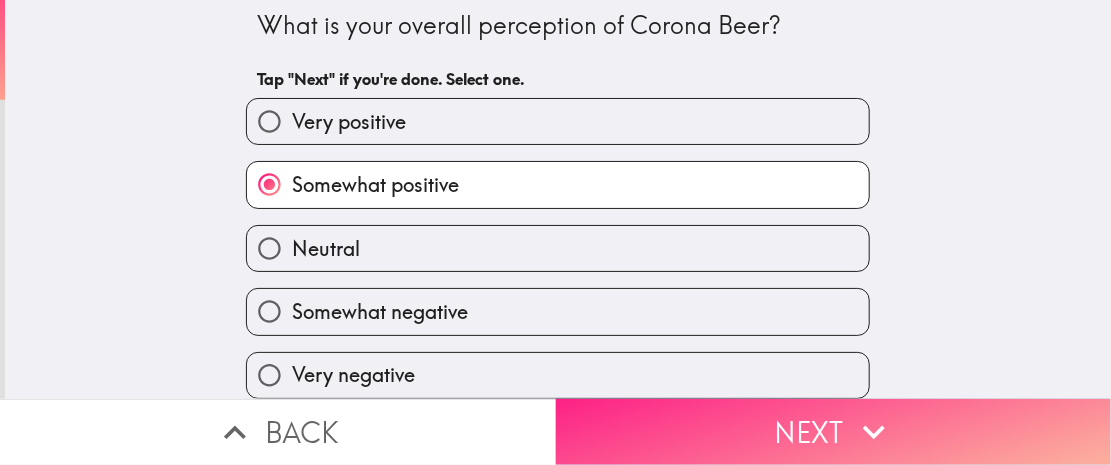 click 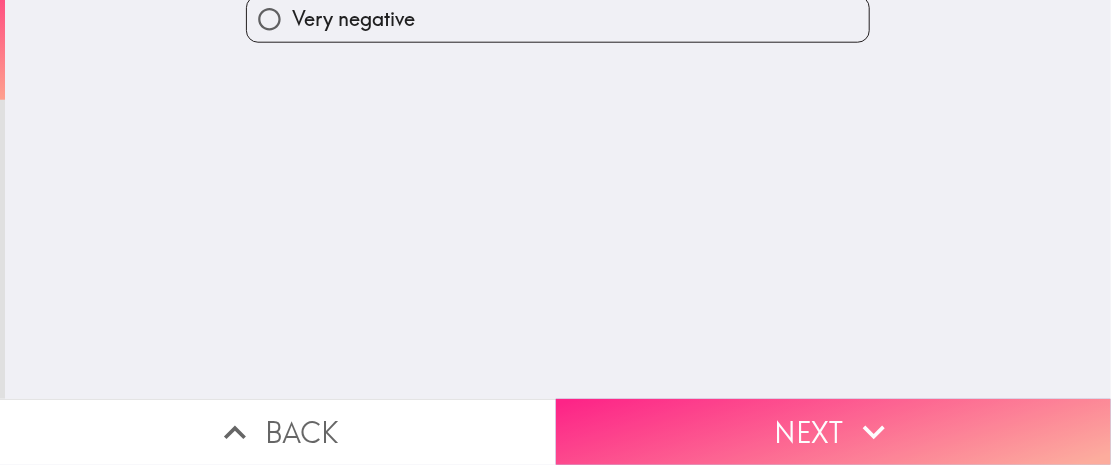 scroll, scrollTop: 0, scrollLeft: 0, axis: both 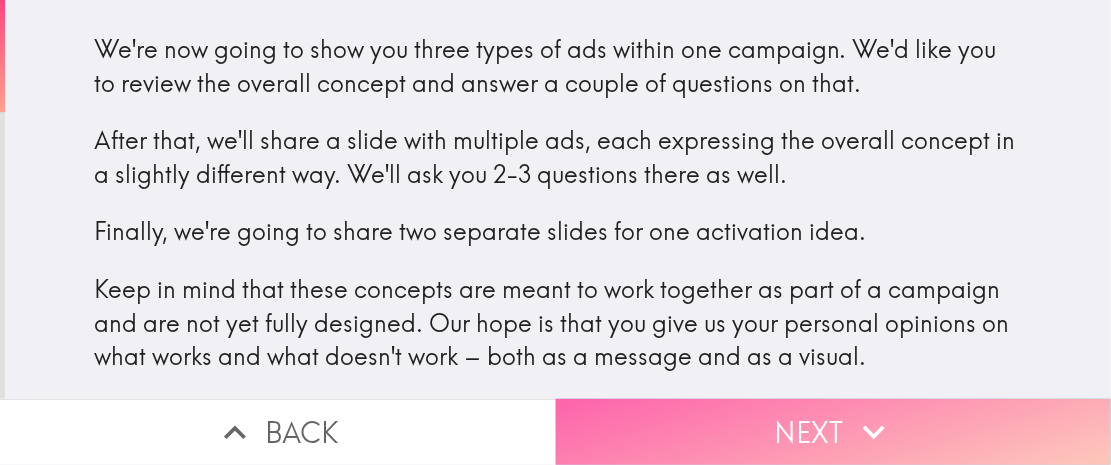 click on "Next" at bounding box center [834, 432] 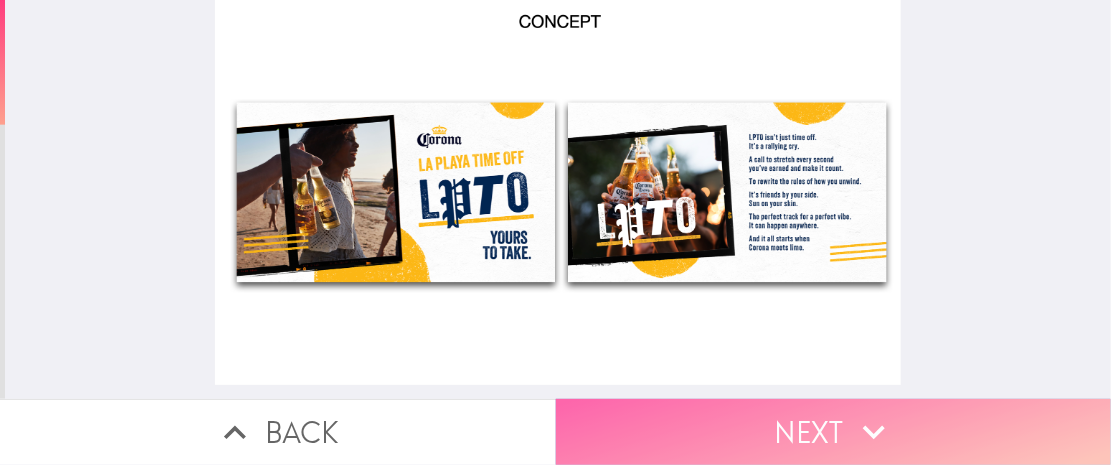 click 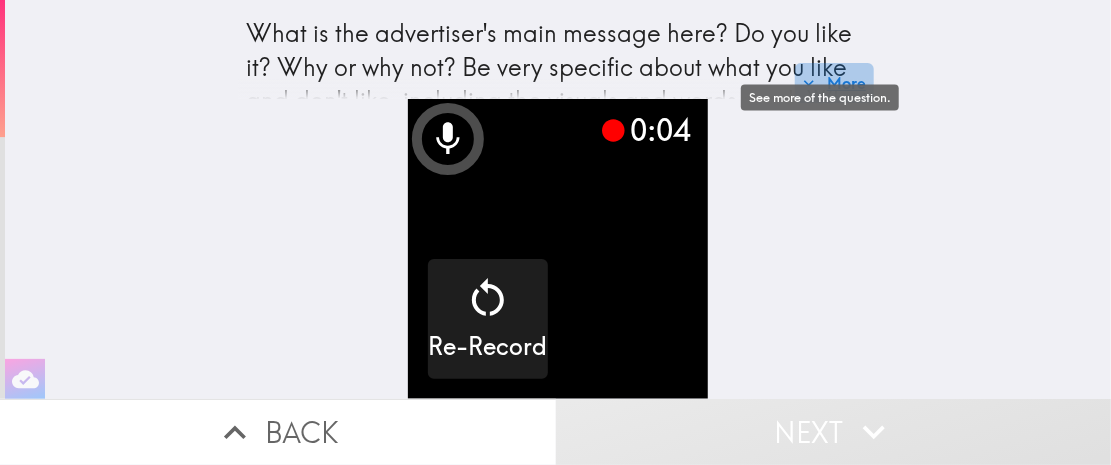 click on "More" at bounding box center (834, 83) 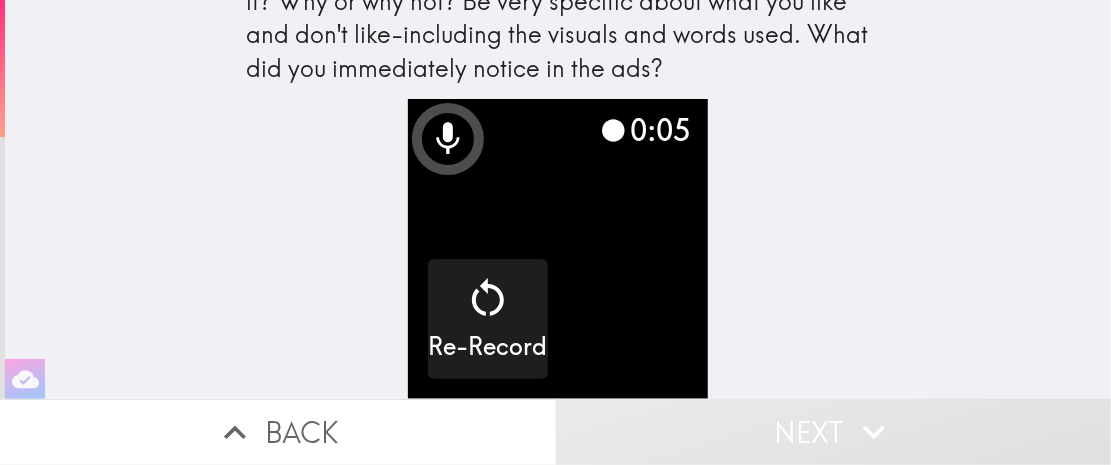 scroll, scrollTop: 83, scrollLeft: 0, axis: vertical 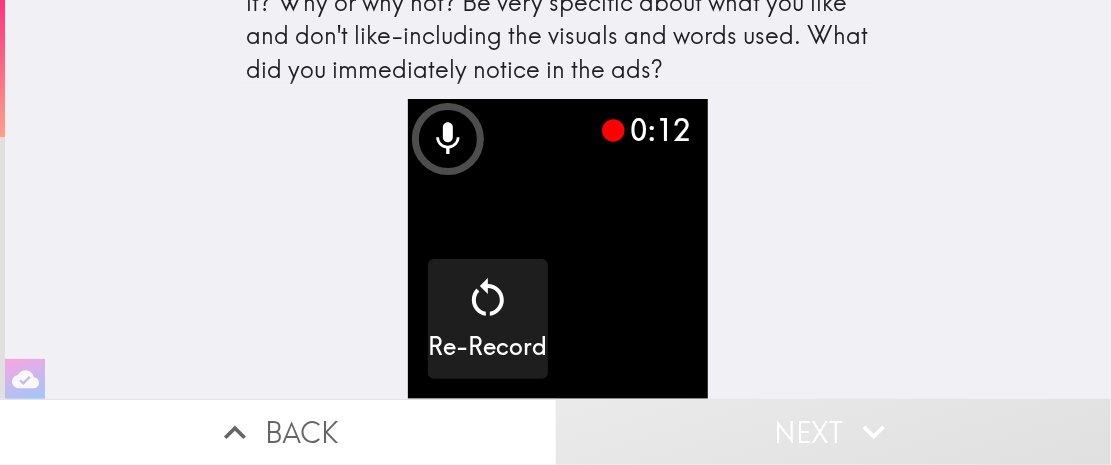 click on "What is the advertiser's main message here? Do you like it? Why or why not? Be very specific about what you like and don't like-including the visuals and words used. What did you immediately notice in the ads?" at bounding box center (558, 27) 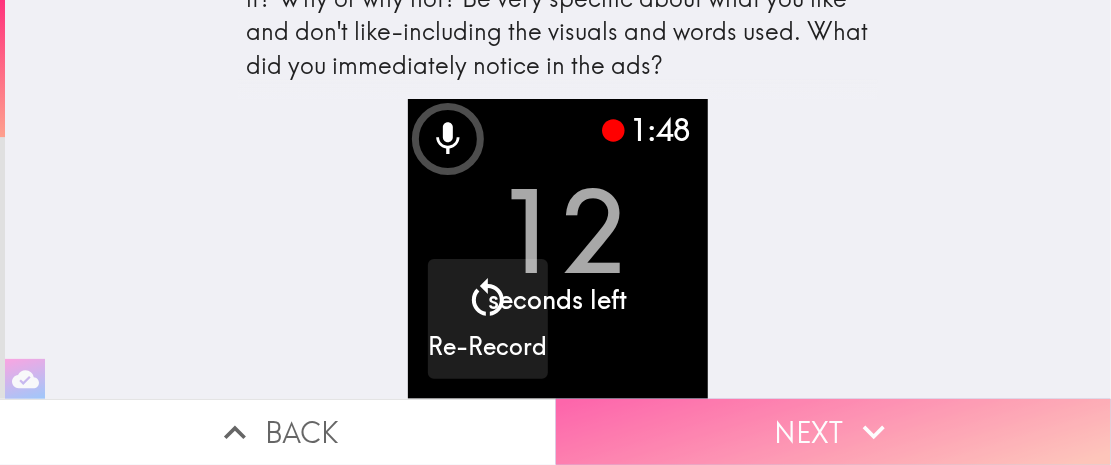 click on "Next" at bounding box center [834, 432] 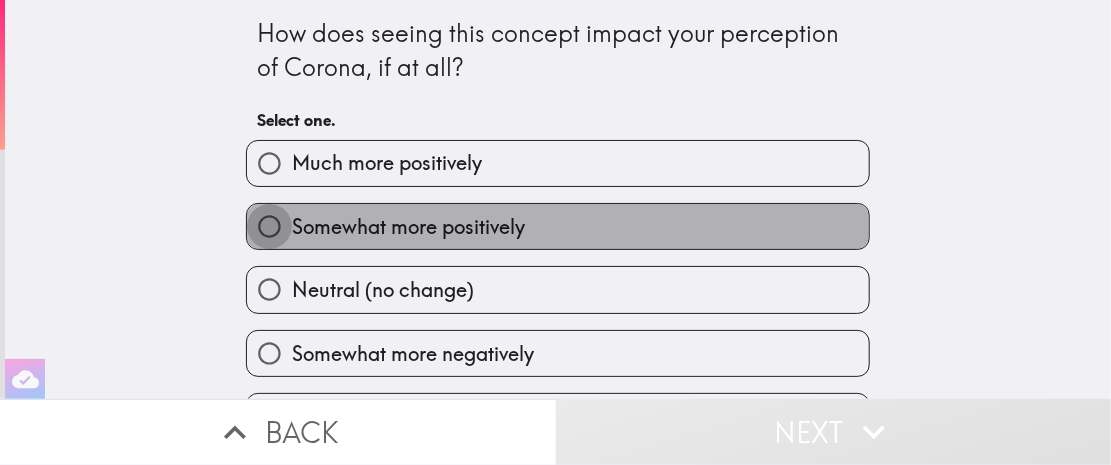 click on "Somewhat more positively" at bounding box center [269, 226] 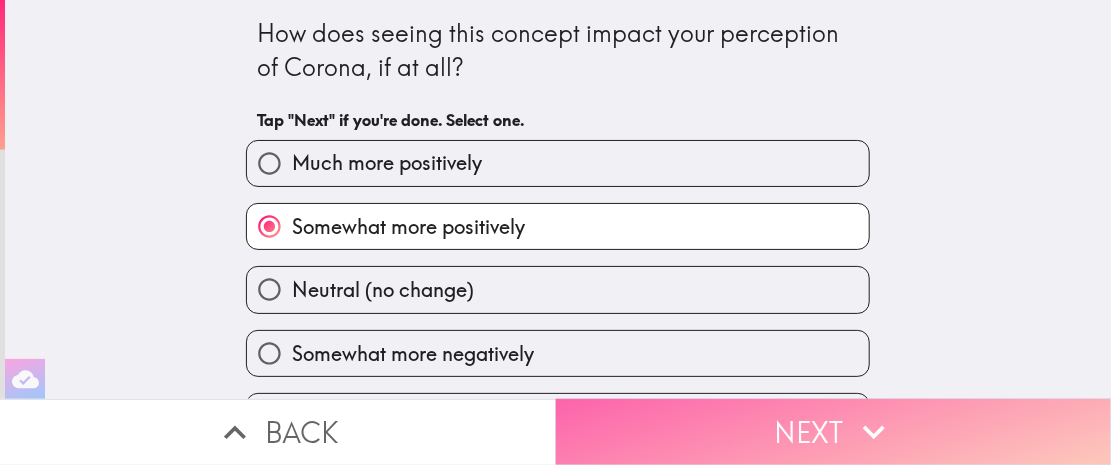 click 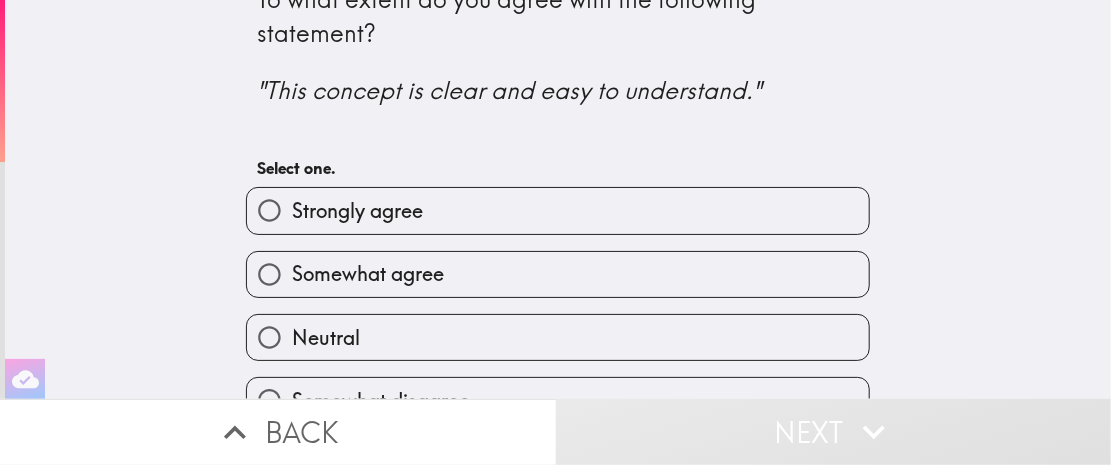 scroll, scrollTop: 0, scrollLeft: 0, axis: both 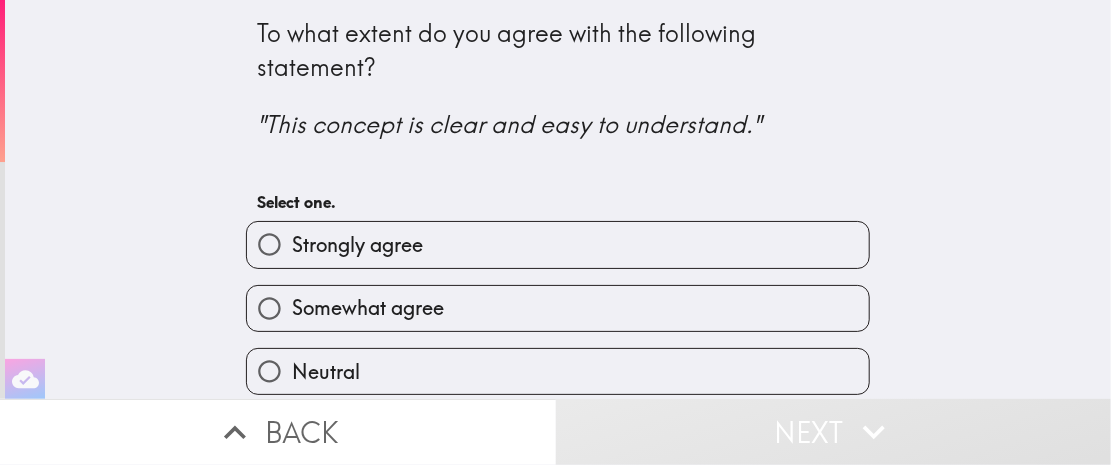 click on "Strongly agree" at bounding box center [269, 244] 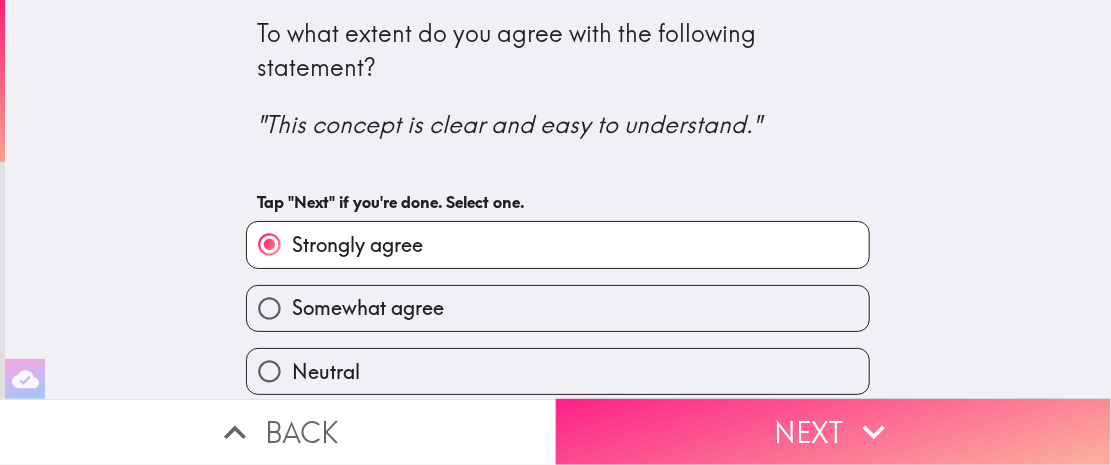 click 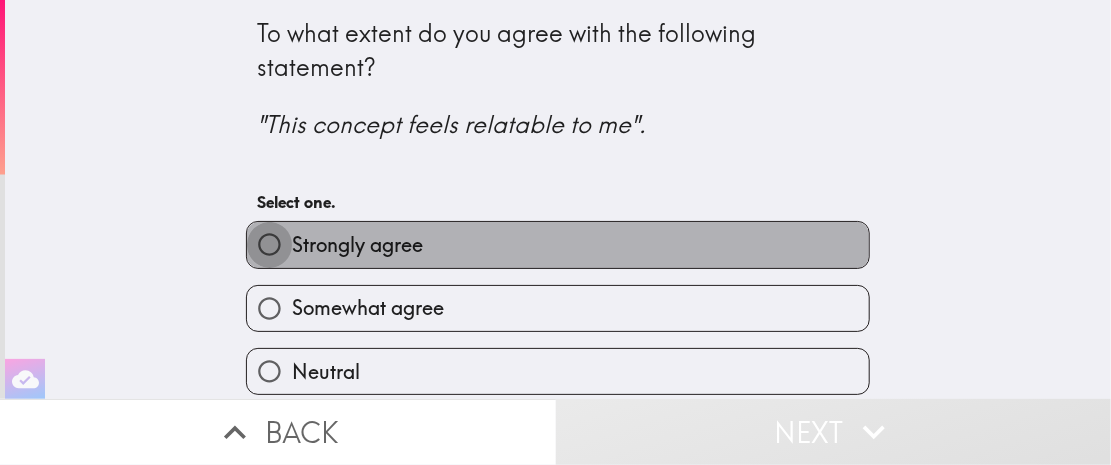 click on "Strongly agree" at bounding box center (269, 244) 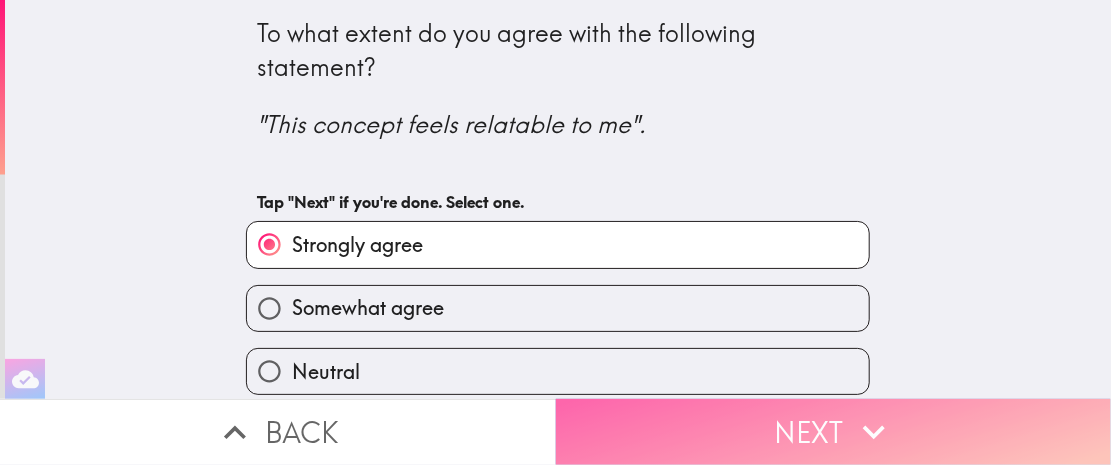 click 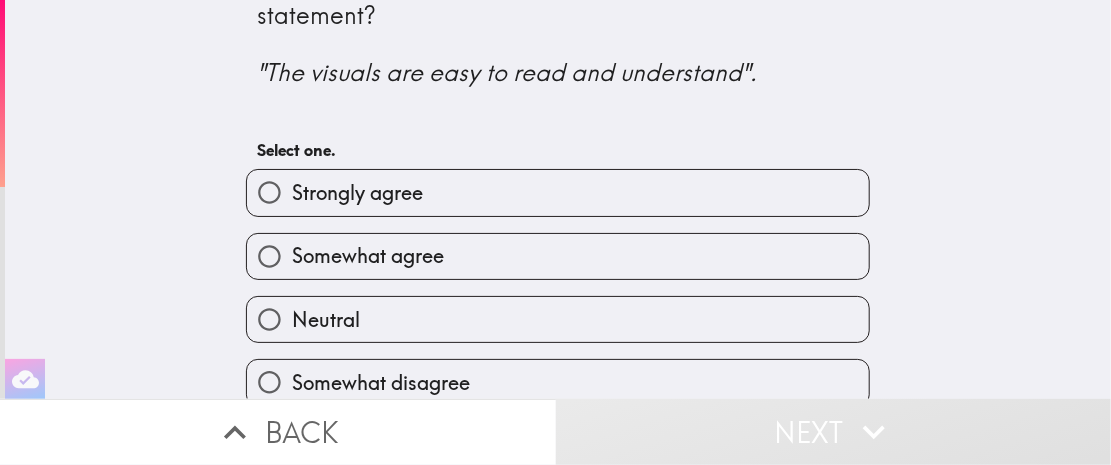 scroll, scrollTop: 100, scrollLeft: 0, axis: vertical 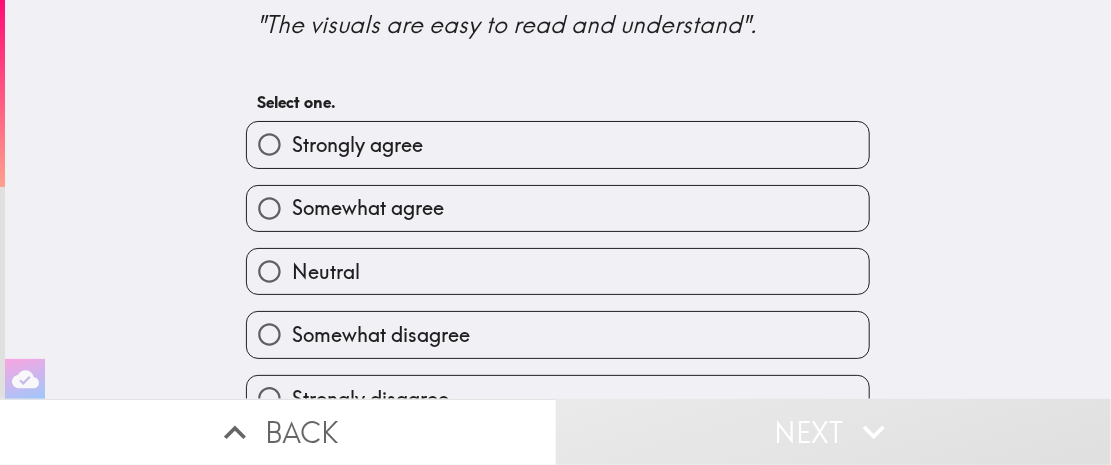 click on "Somewhat agree" at bounding box center (269, 208) 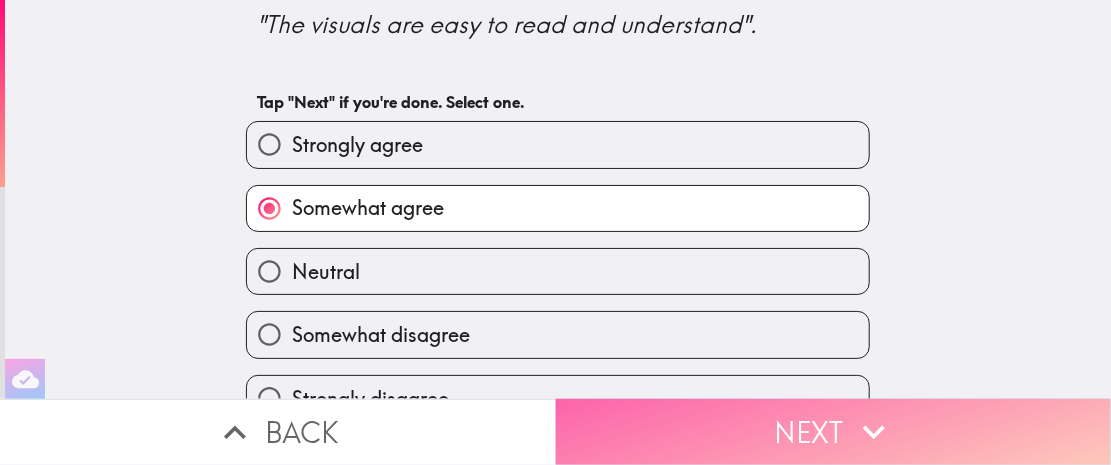 click on "Next" at bounding box center (834, 432) 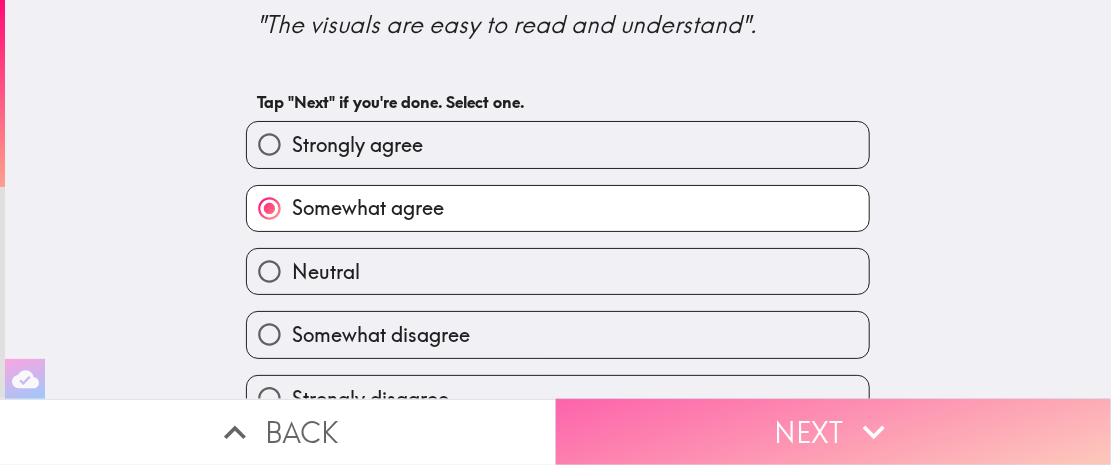 scroll, scrollTop: 0, scrollLeft: 0, axis: both 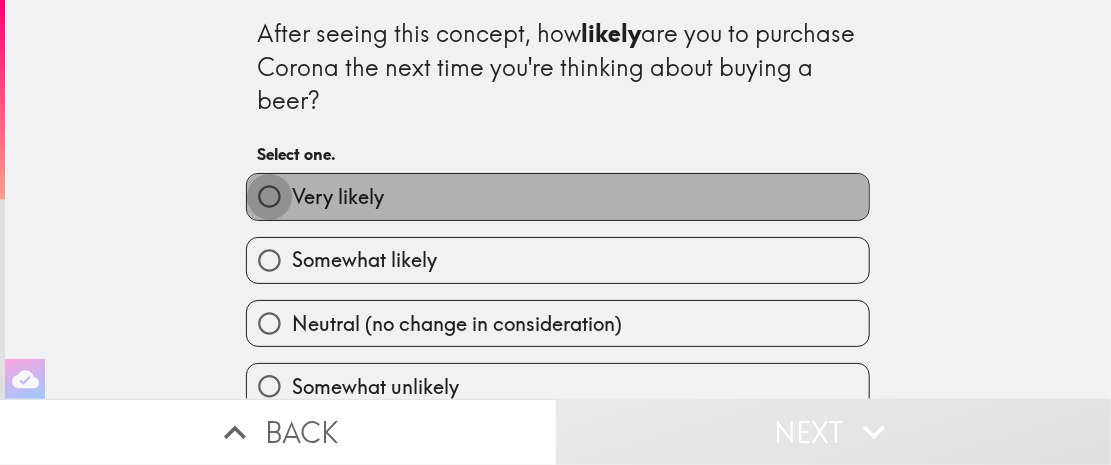 click on "Very likely" at bounding box center (269, 196) 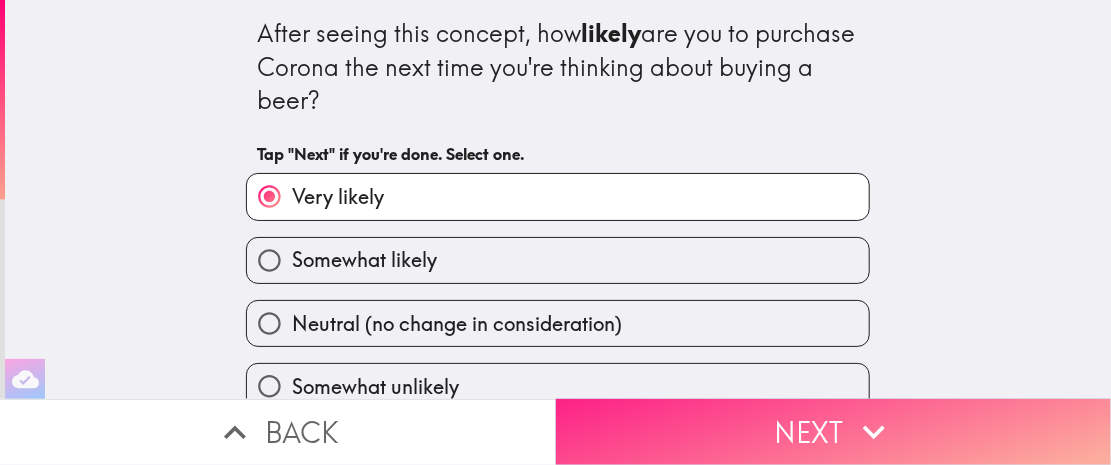 click on "Next" at bounding box center (834, 432) 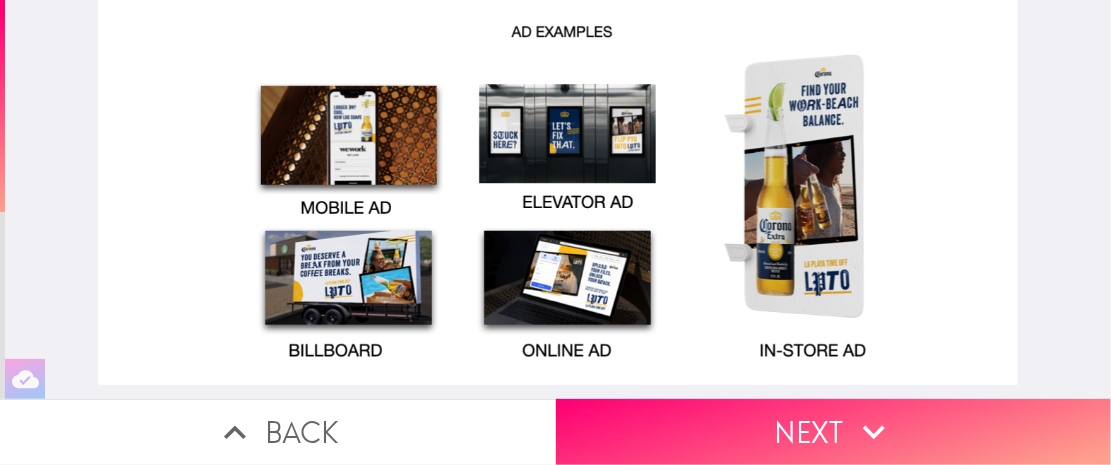 click at bounding box center [558, 192] 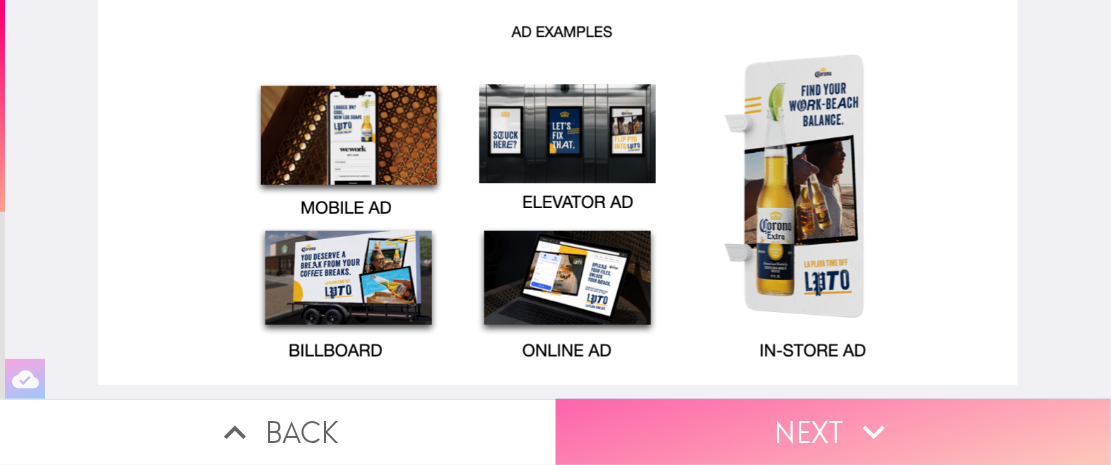 click 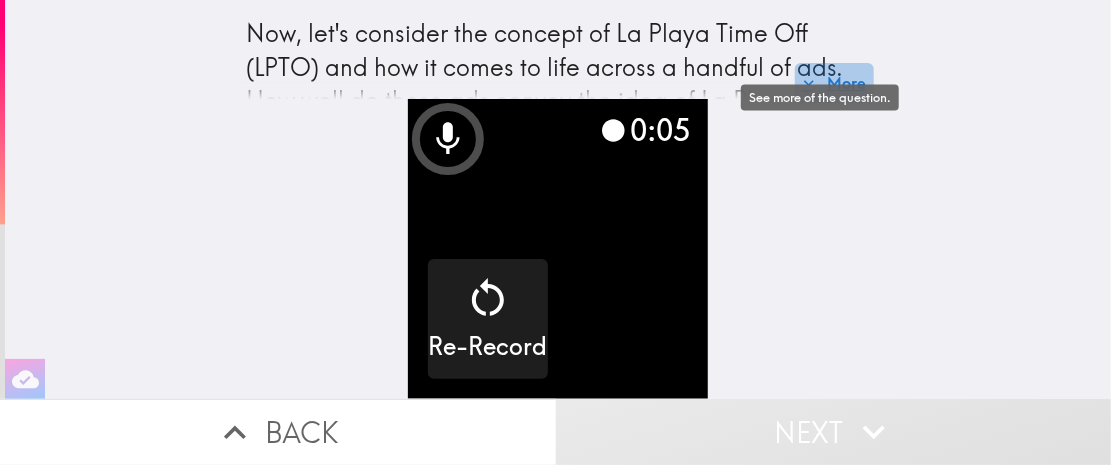 click on "More" at bounding box center (834, 83) 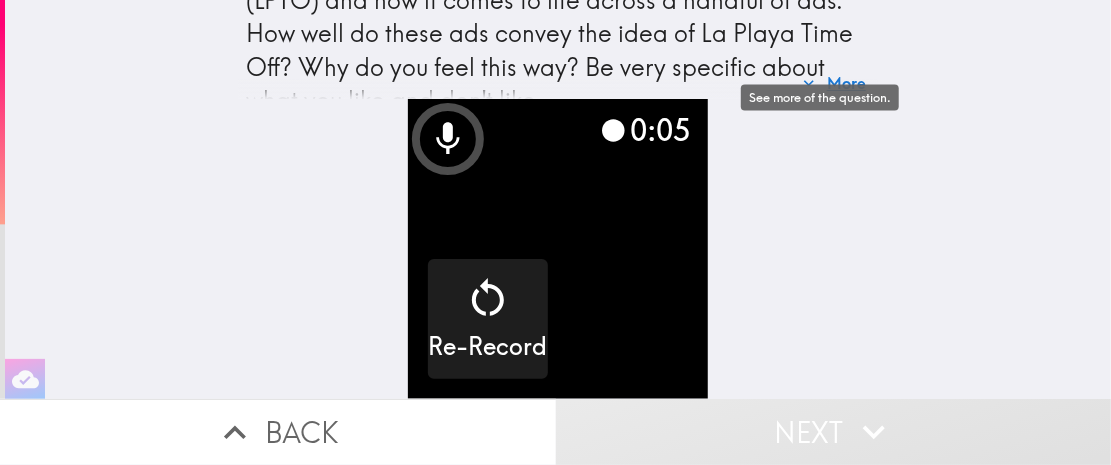 scroll, scrollTop: 85, scrollLeft: 0, axis: vertical 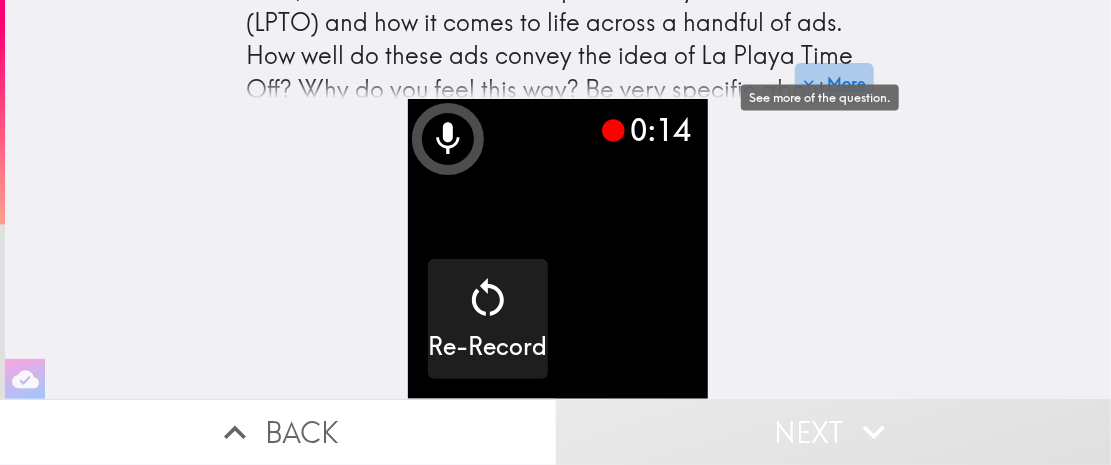click on "More" at bounding box center (834, 83) 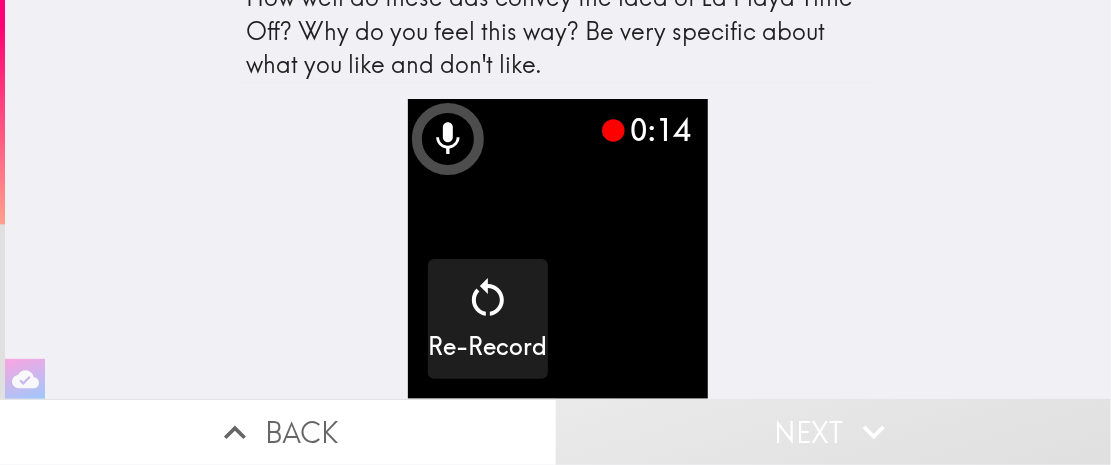 scroll, scrollTop: 117, scrollLeft: 0, axis: vertical 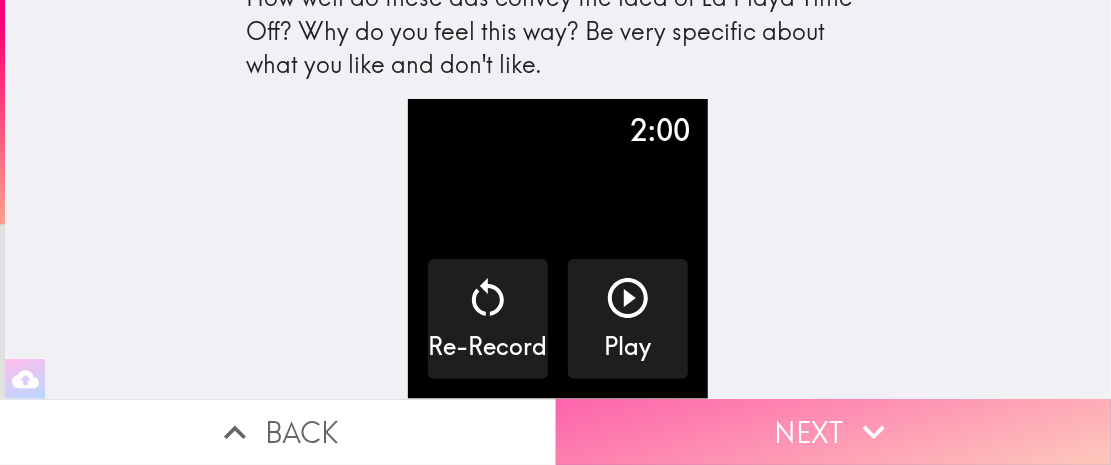 click on "Next" at bounding box center (834, 432) 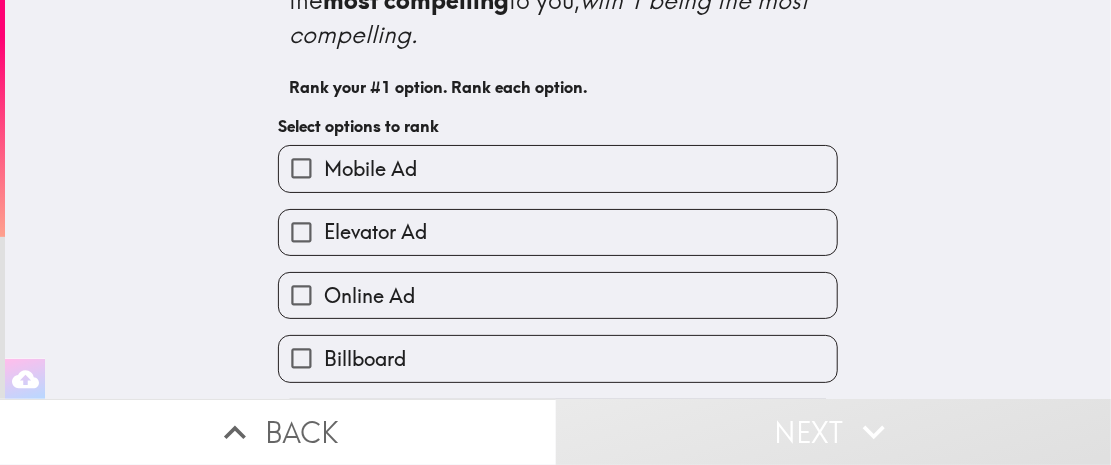 scroll, scrollTop: 159, scrollLeft: 0, axis: vertical 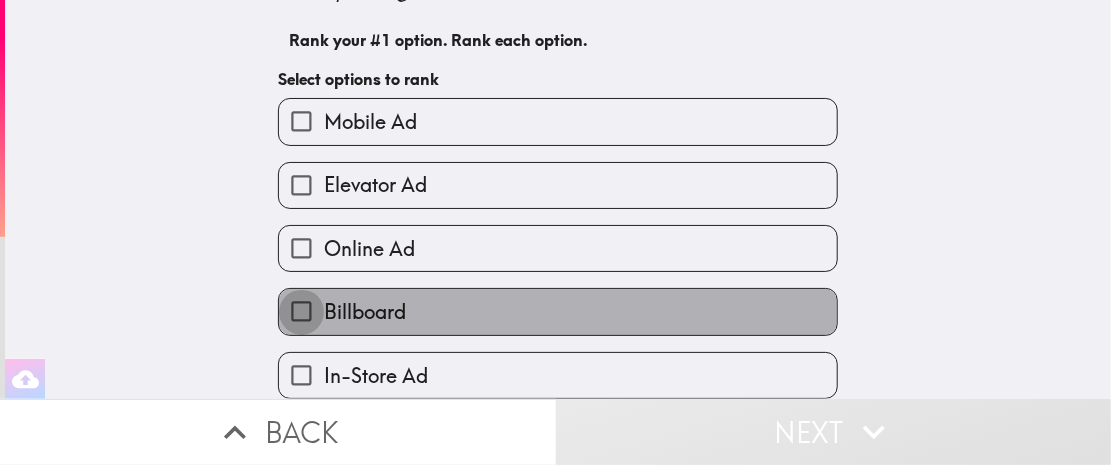 click on "Billboard" at bounding box center [301, 311] 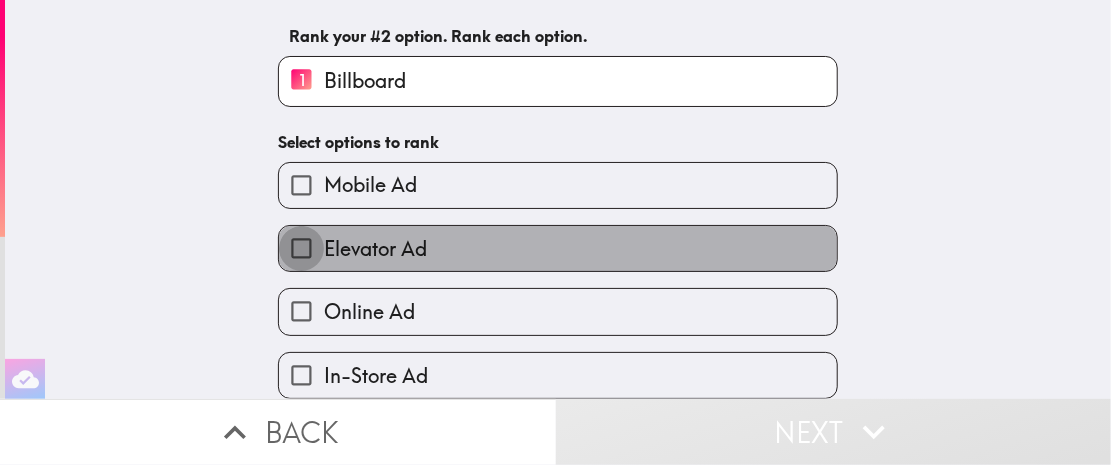 click on "Elevator Ad" at bounding box center (301, 248) 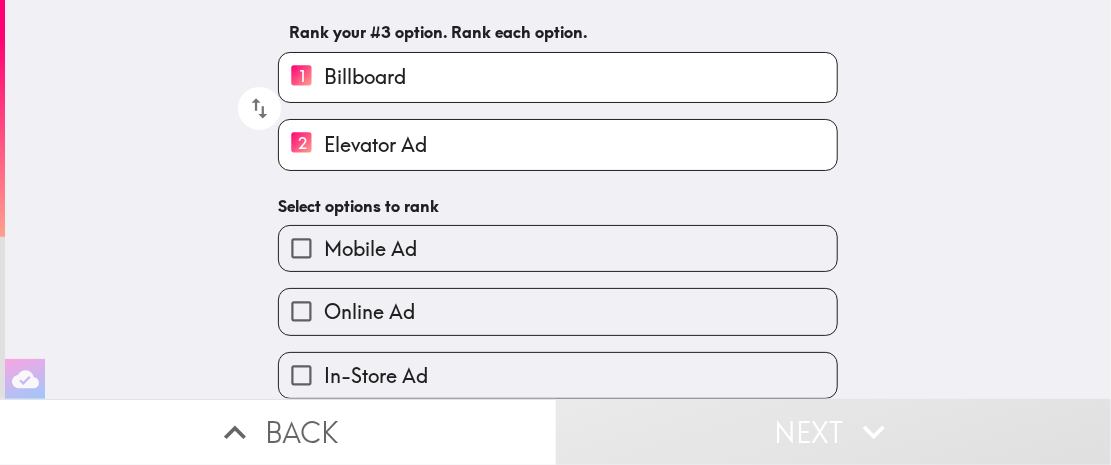 scroll, scrollTop: 167, scrollLeft: 0, axis: vertical 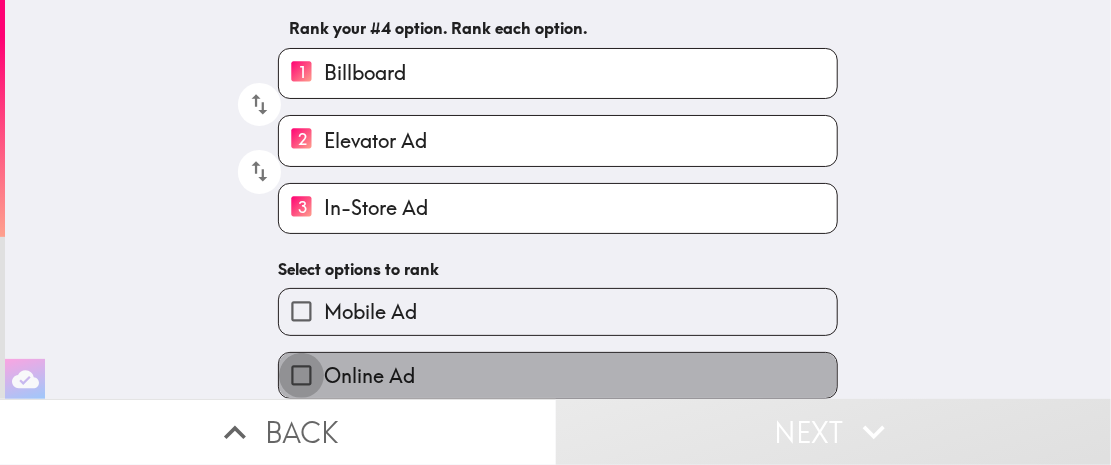 click on "Online Ad" at bounding box center [301, 375] 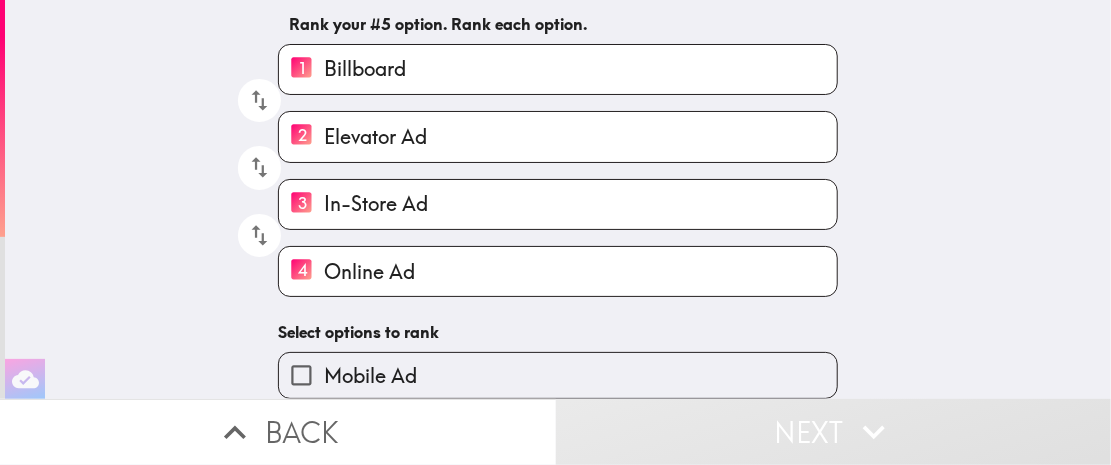 click on "Mobile Ad" at bounding box center [301, 375] 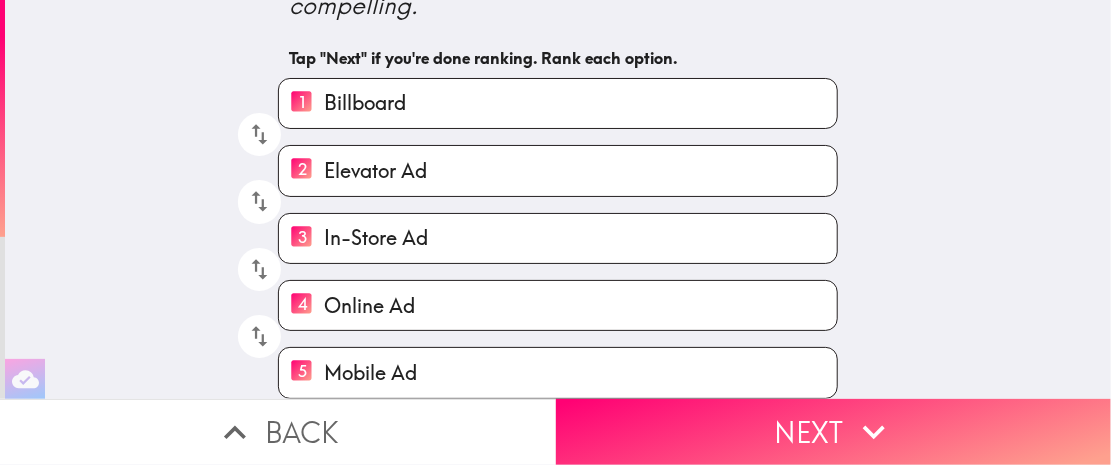 scroll, scrollTop: 141, scrollLeft: 0, axis: vertical 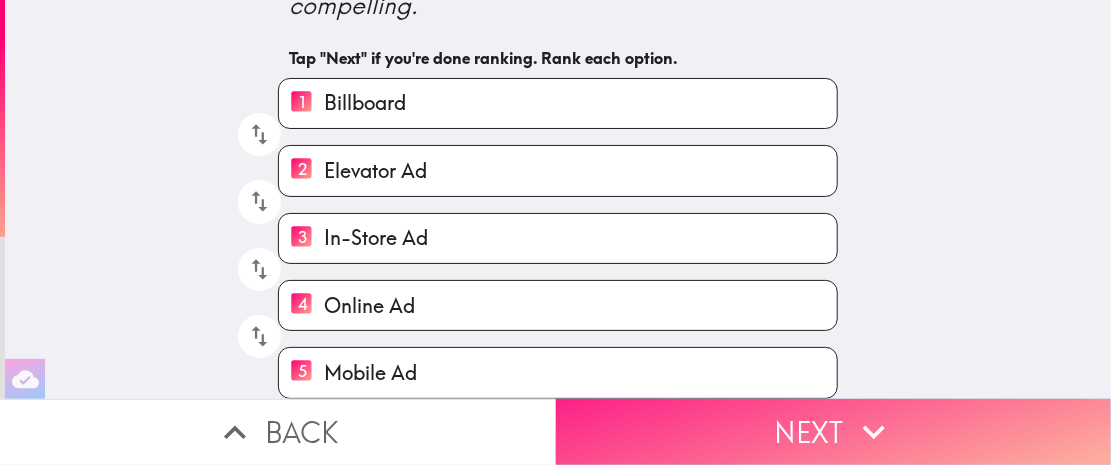 click 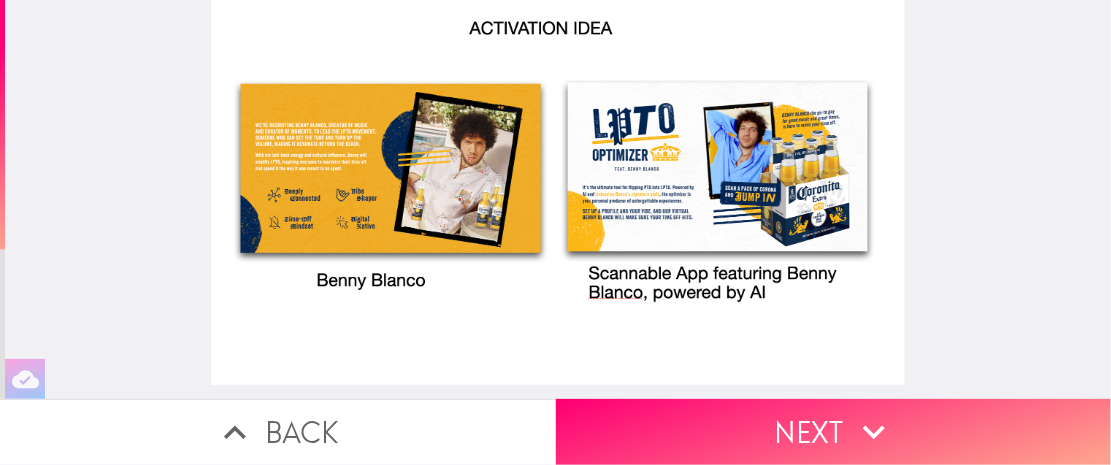 drag, startPoint x: 1109, startPoint y: 0, endPoint x: 392, endPoint y: 333, distance: 790.5555 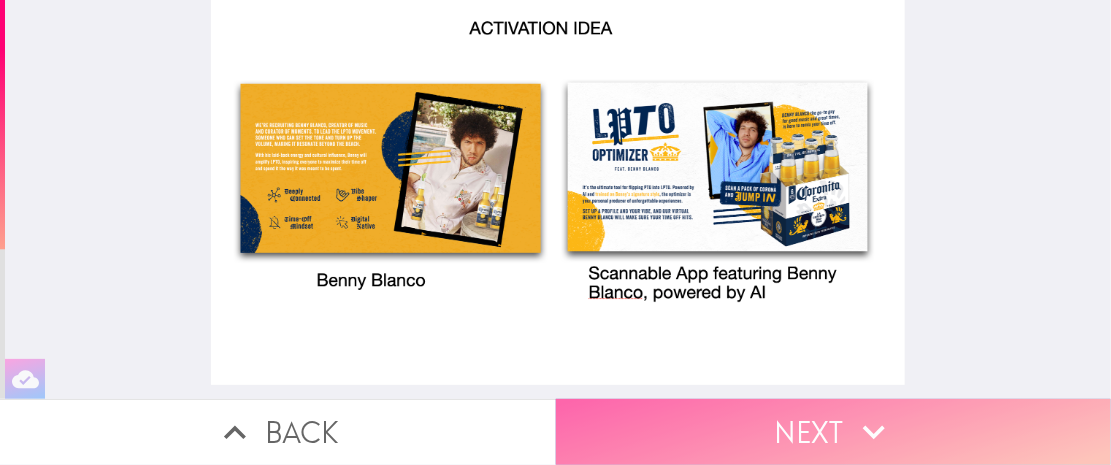 click 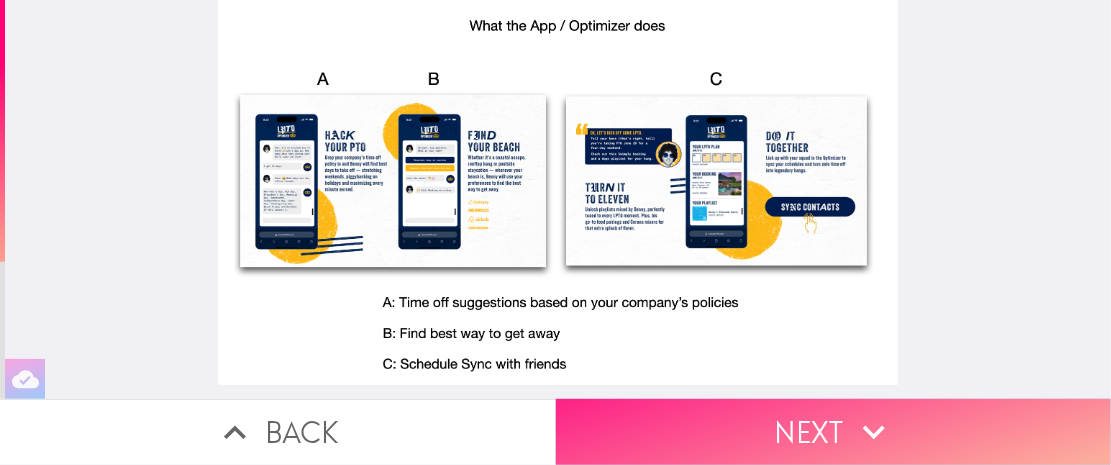 click 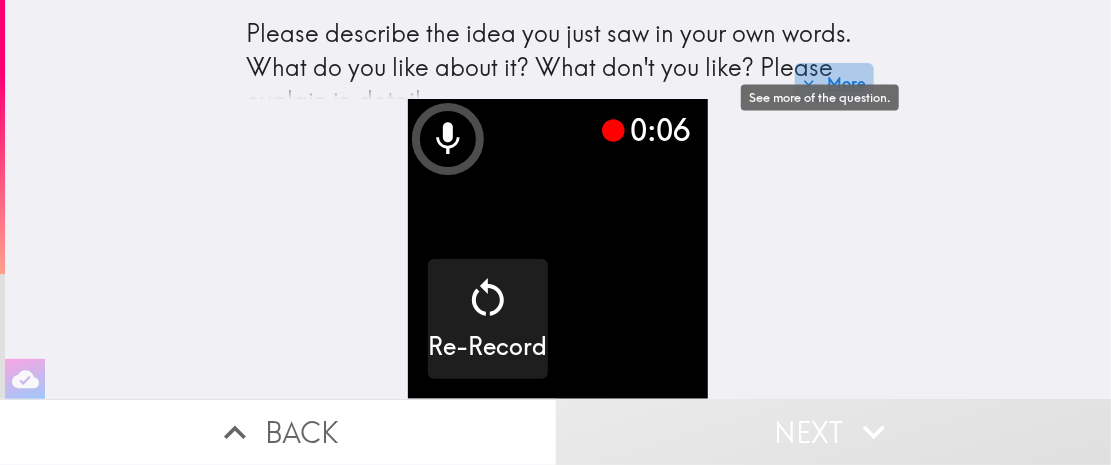 click on "More" at bounding box center (834, 83) 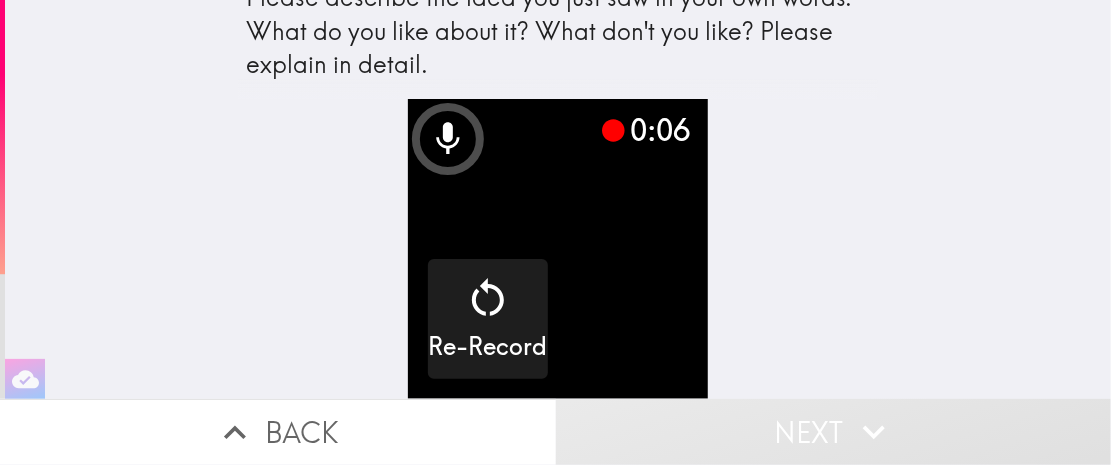 scroll, scrollTop: 50, scrollLeft: 0, axis: vertical 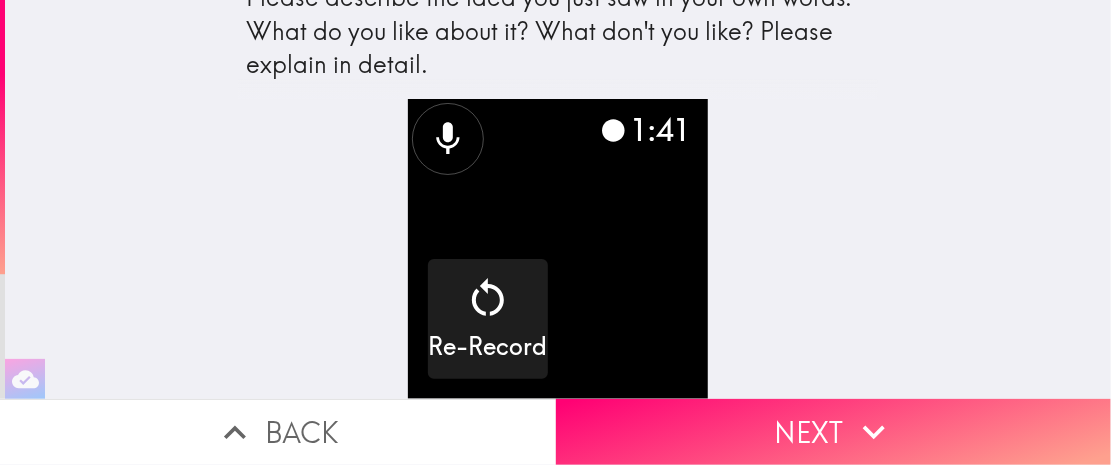 click at bounding box center (558, 249) 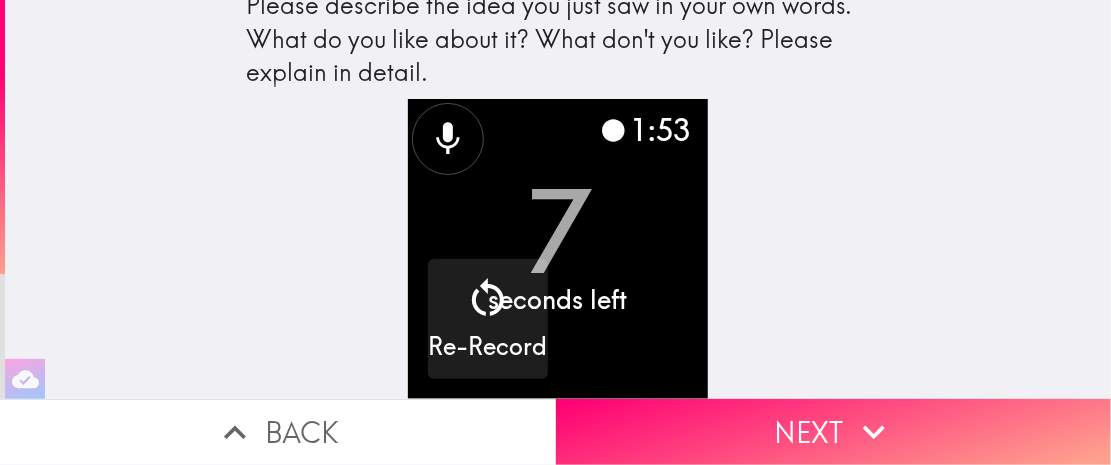 scroll, scrollTop: 50, scrollLeft: 0, axis: vertical 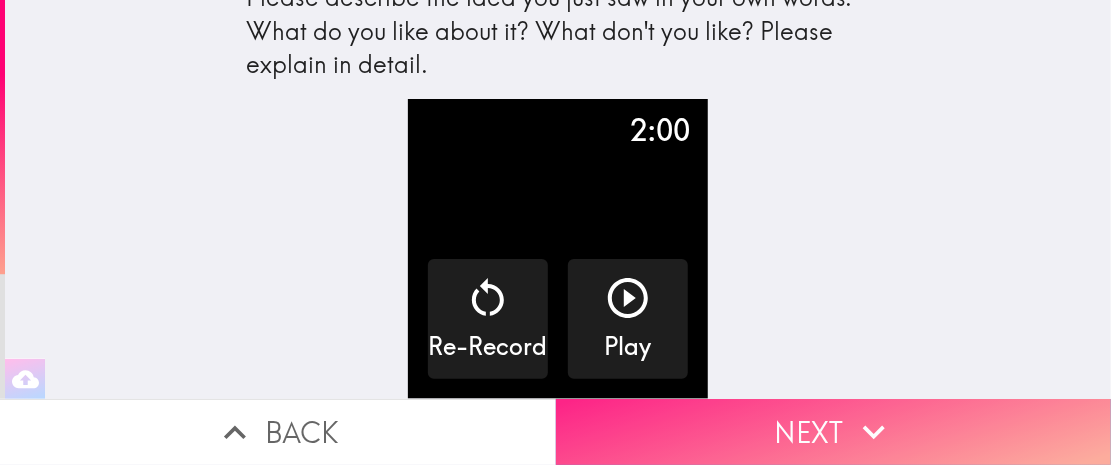 click on "Next" at bounding box center (834, 432) 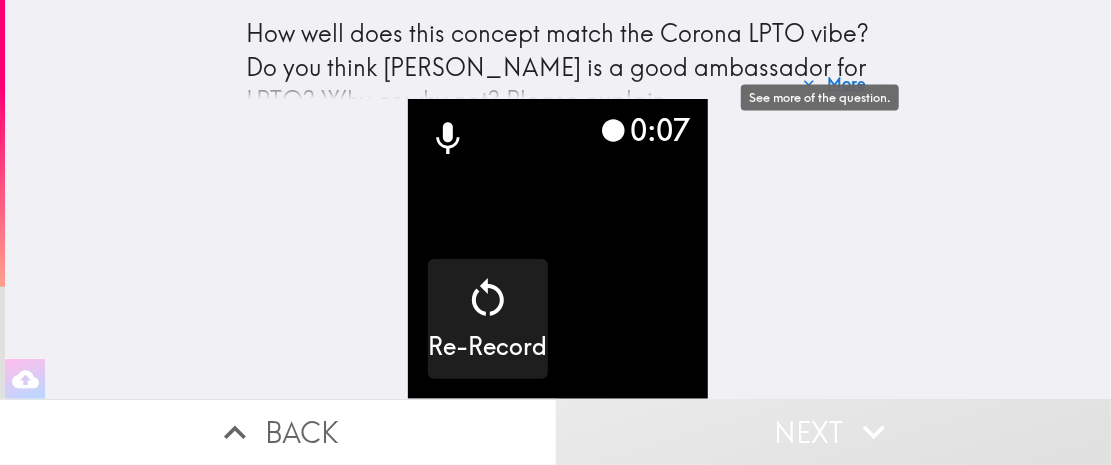 click on "More" at bounding box center [834, 83] 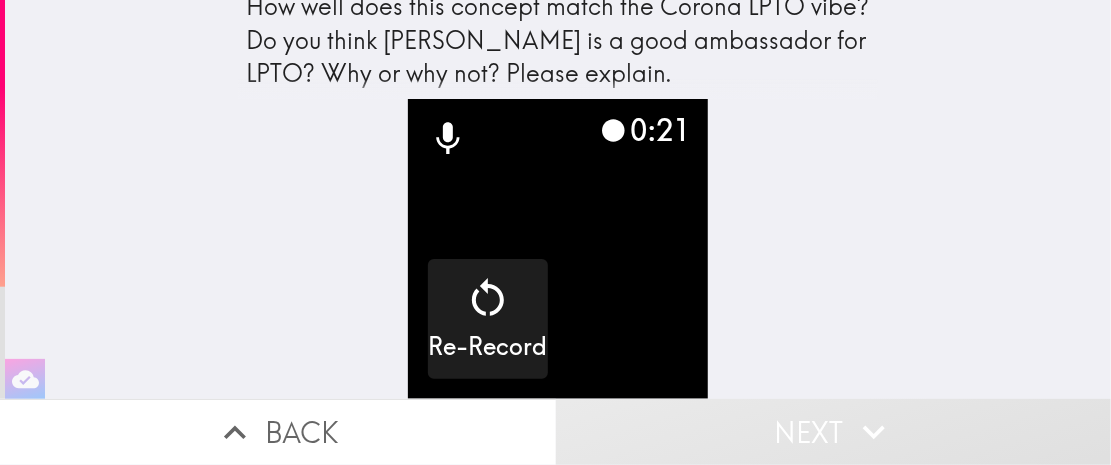 scroll, scrollTop: 50, scrollLeft: 0, axis: vertical 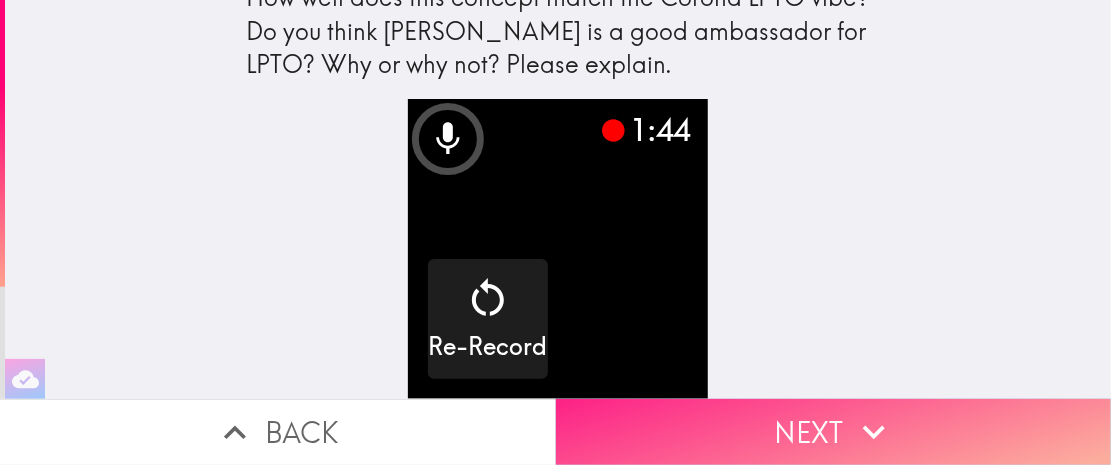 click on "Next" at bounding box center (834, 432) 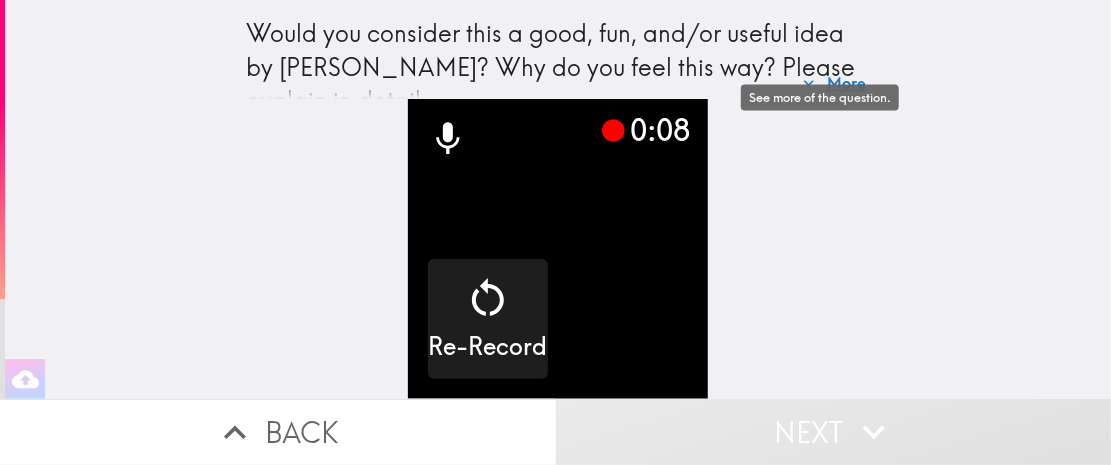click on "More" at bounding box center (834, 83) 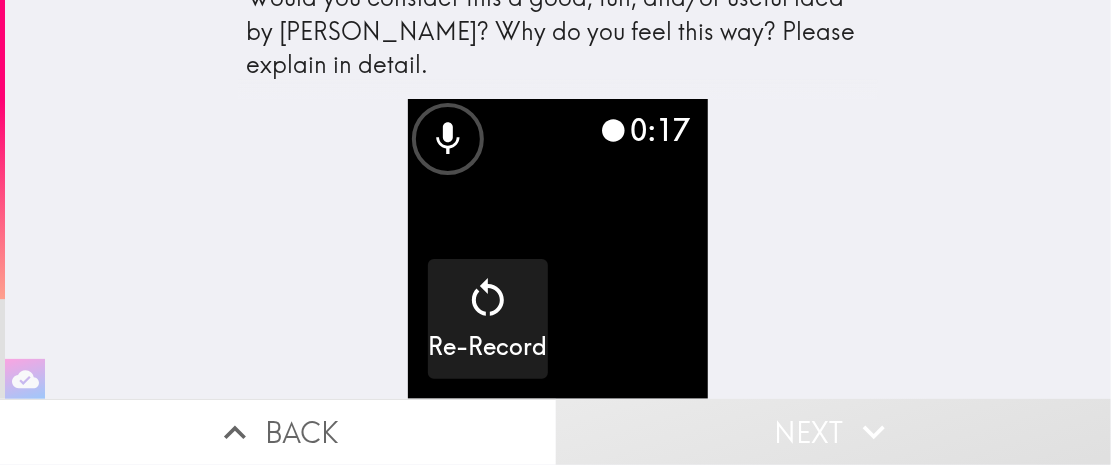scroll, scrollTop: 10, scrollLeft: 0, axis: vertical 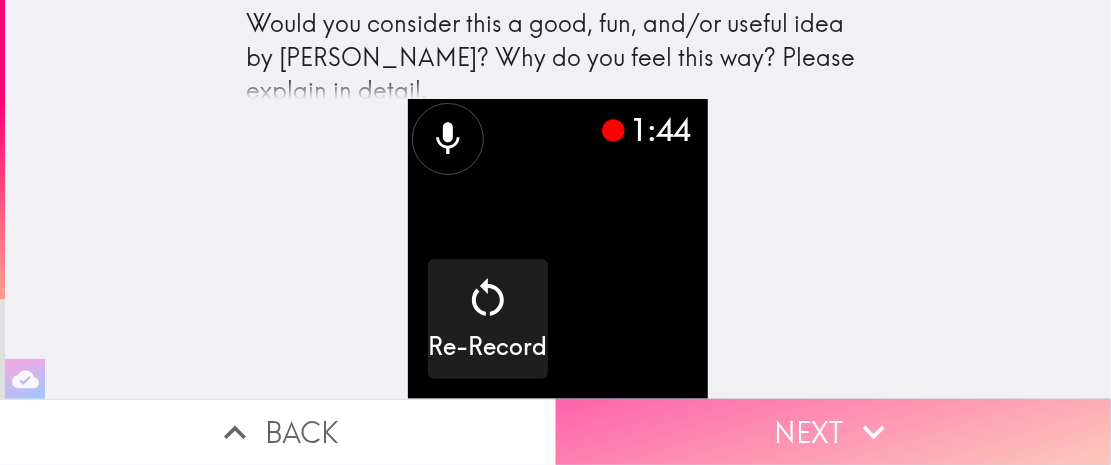 click on "Next" at bounding box center [834, 432] 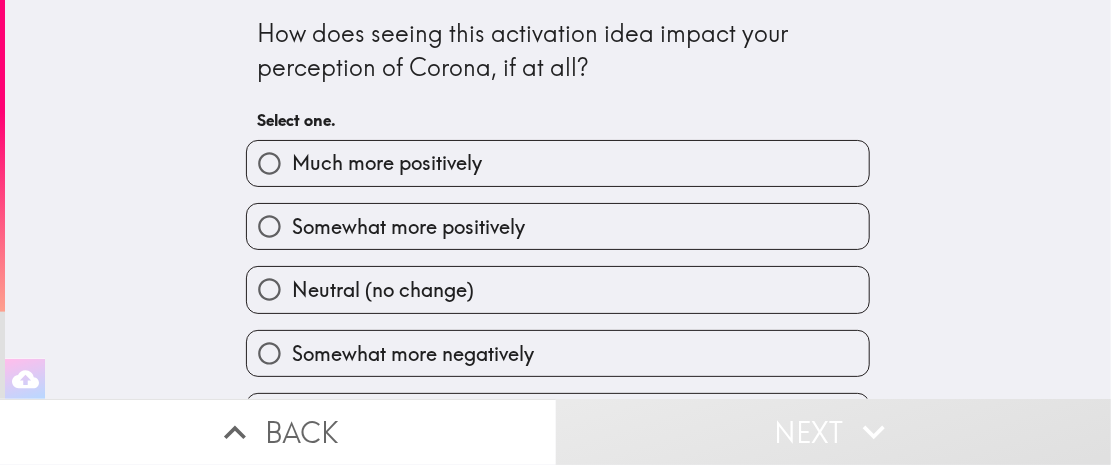 click on "Neutral (no change)" at bounding box center [269, 289] 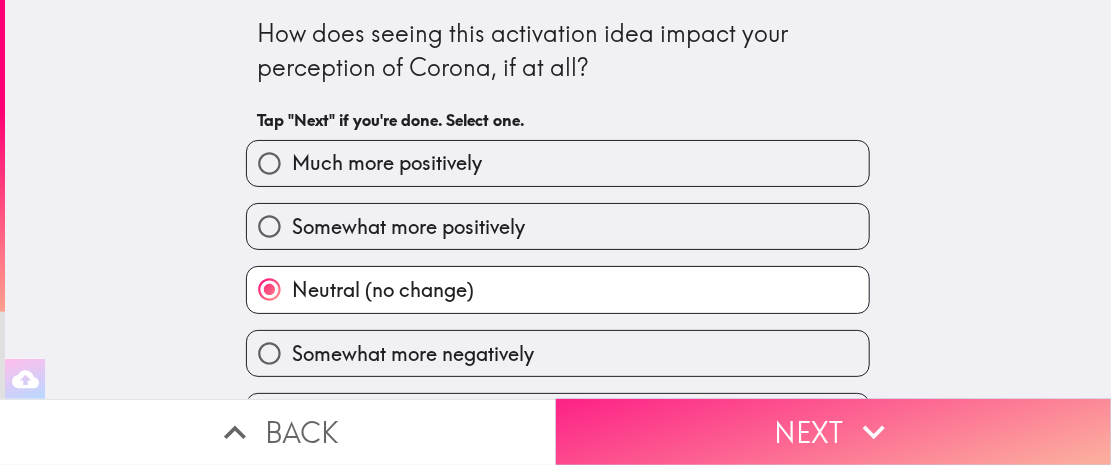 click on "Next" at bounding box center (834, 432) 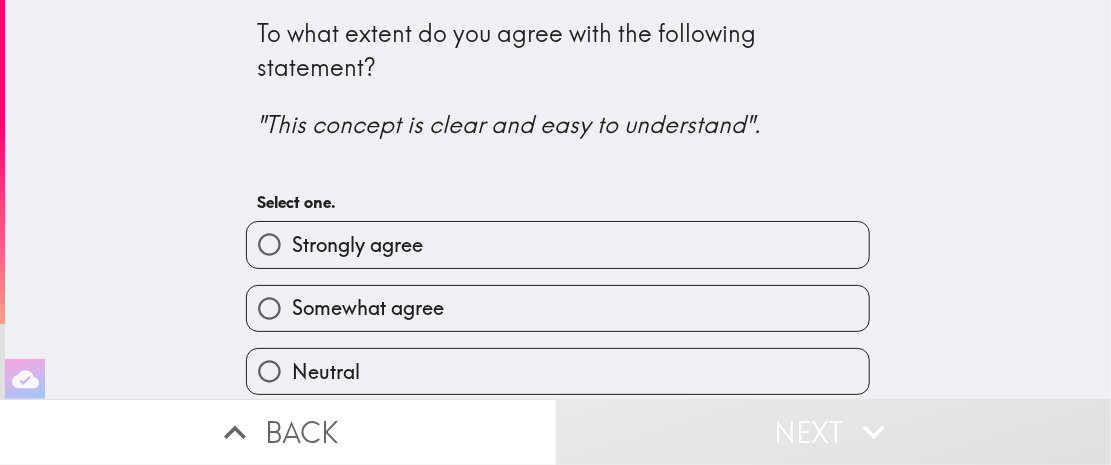 click on "Somewhat agree" at bounding box center [269, 308] 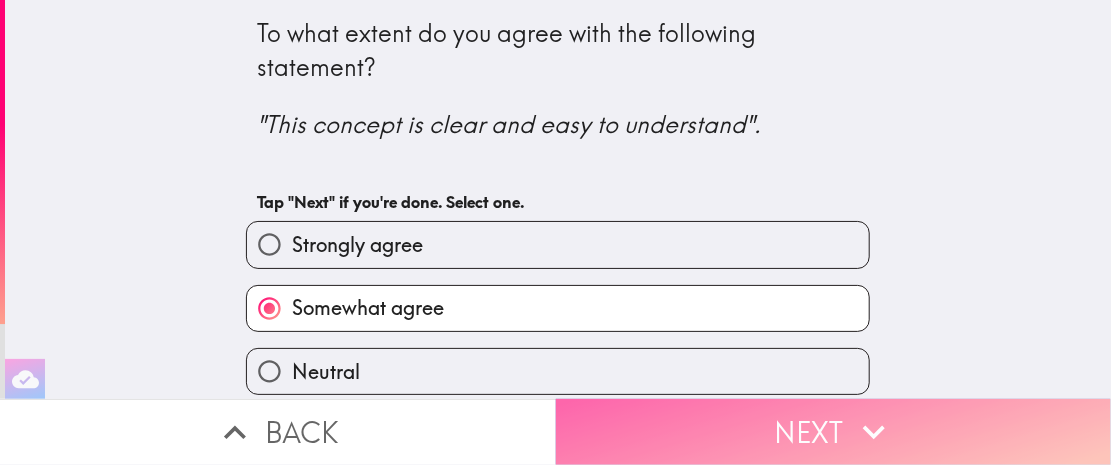 click on "Next" at bounding box center [834, 432] 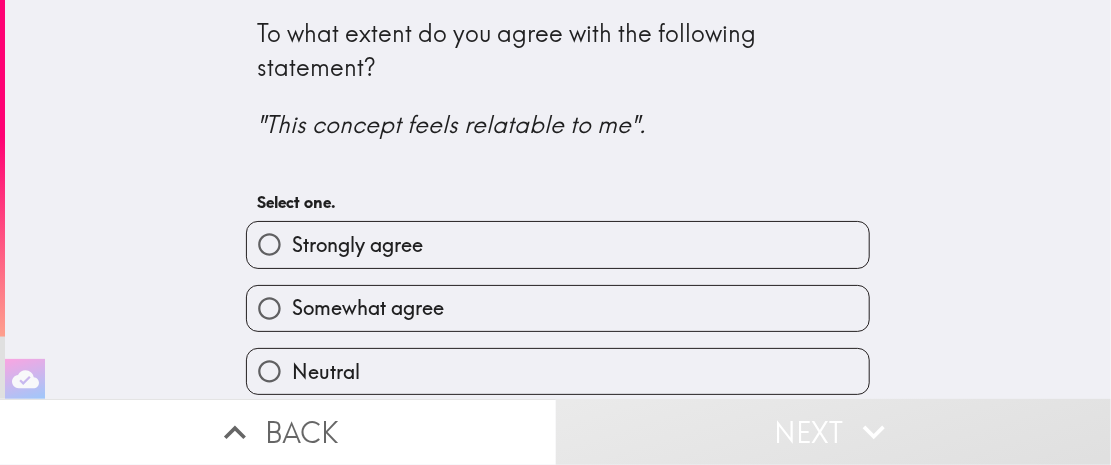 click on "Somewhat agree" at bounding box center [269, 308] 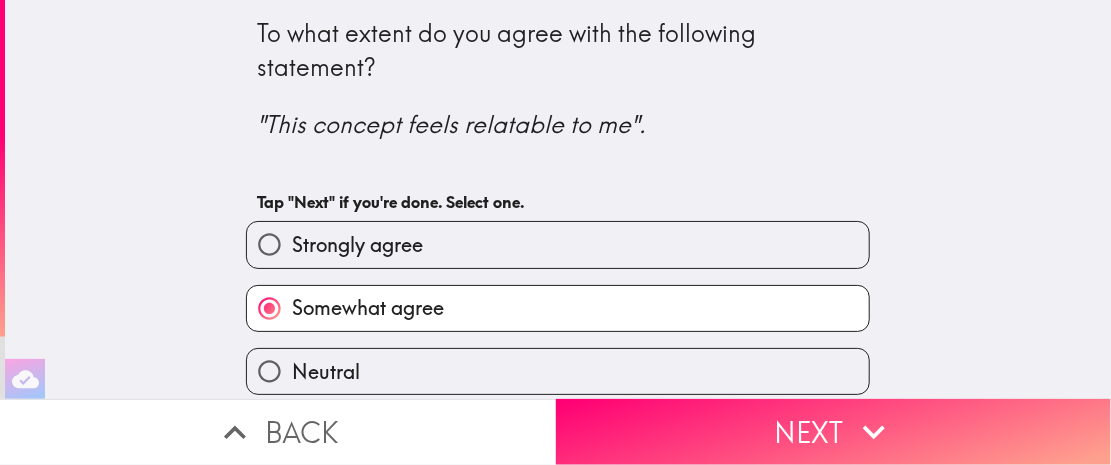 click on "Neutral" at bounding box center [269, 371] 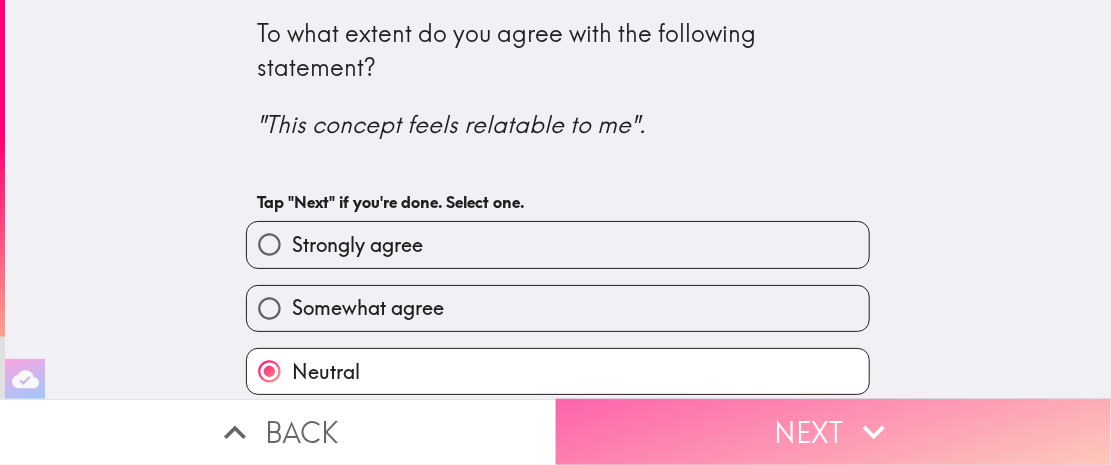 click on "Next" at bounding box center (834, 432) 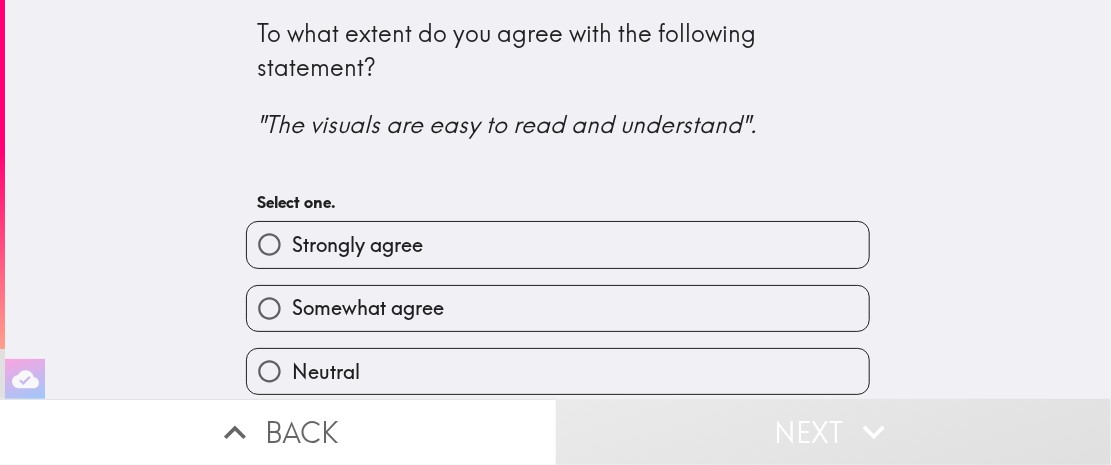scroll, scrollTop: 100, scrollLeft: 0, axis: vertical 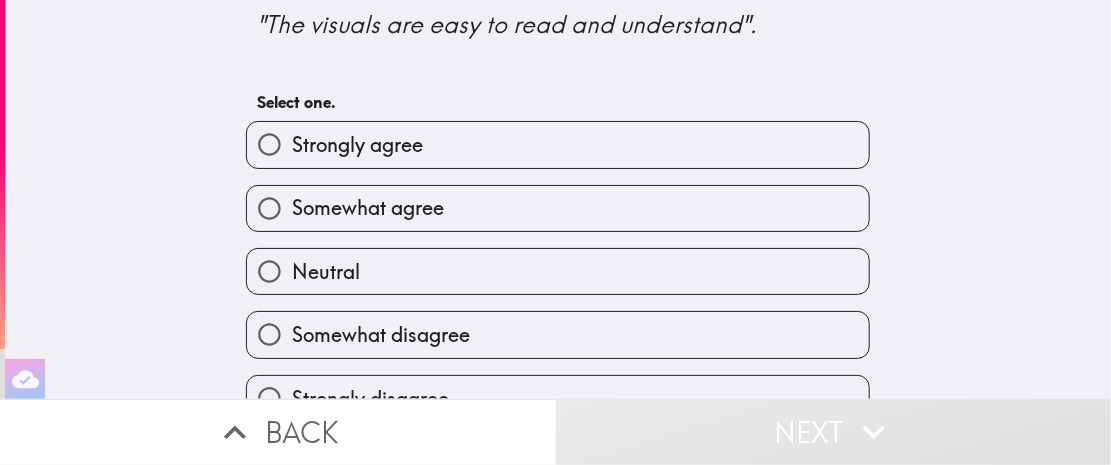click on "Somewhat agree" at bounding box center (269, 208) 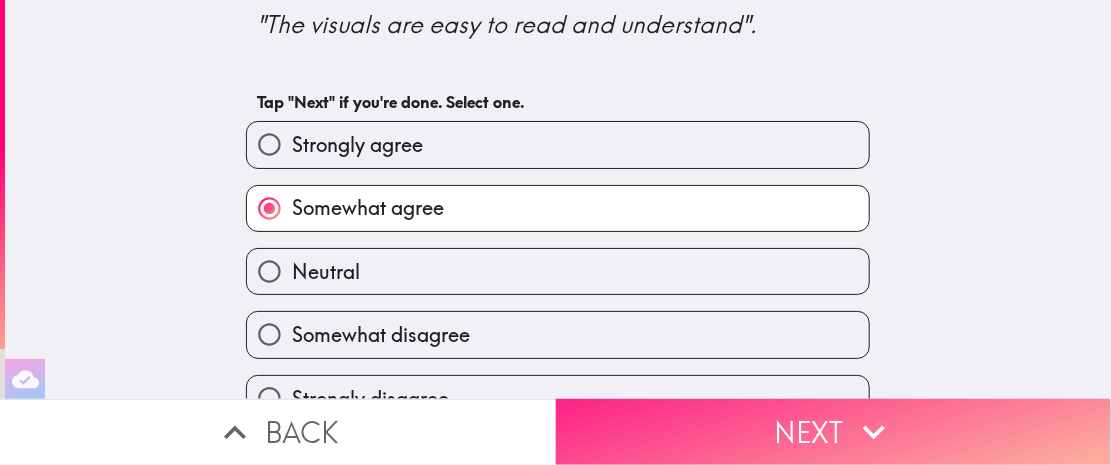 click 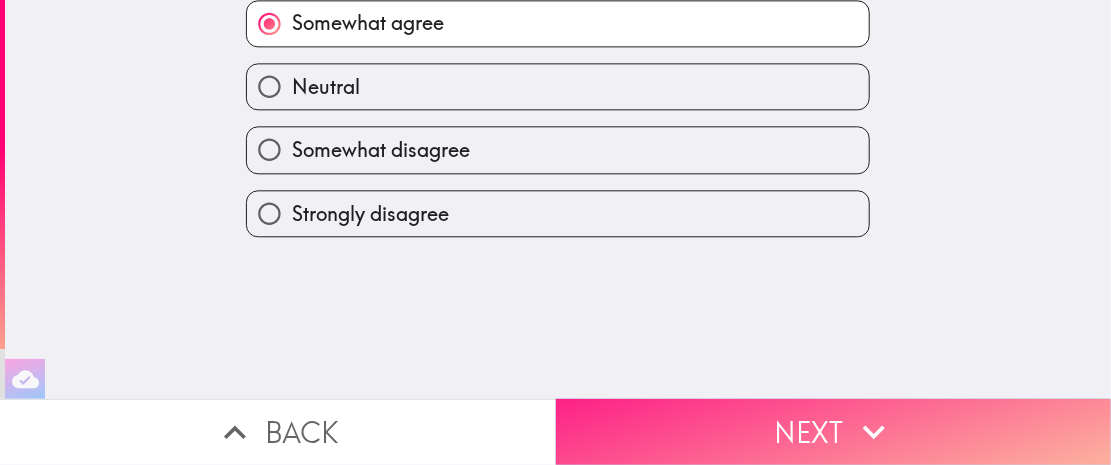 scroll, scrollTop: 0, scrollLeft: 0, axis: both 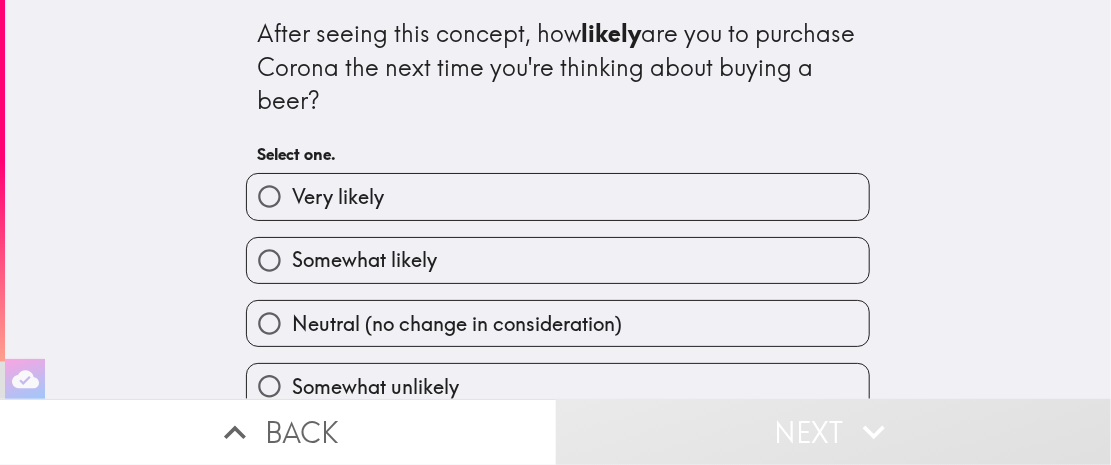 click on "Somewhat likely" at bounding box center [269, 260] 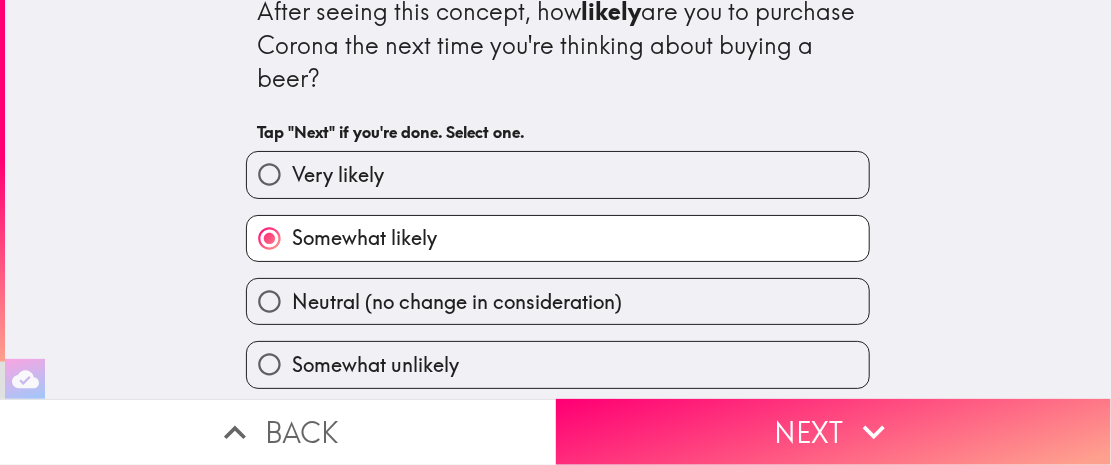 scroll, scrollTop: 87, scrollLeft: 0, axis: vertical 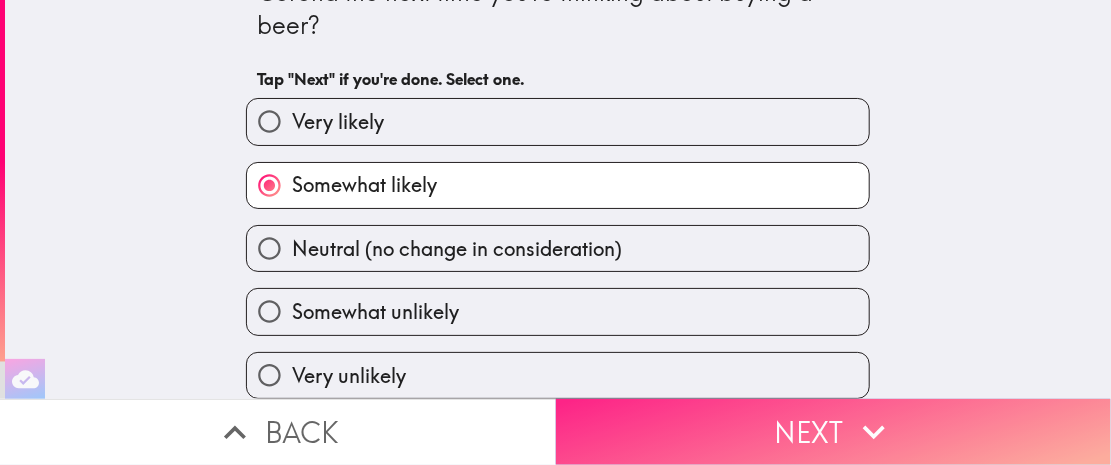 click on "Next" at bounding box center (834, 432) 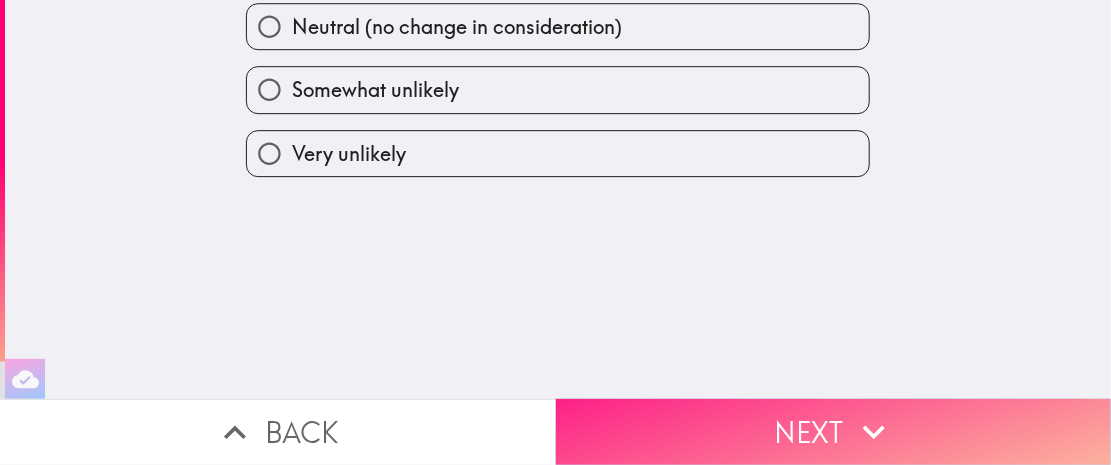 scroll, scrollTop: 0, scrollLeft: 0, axis: both 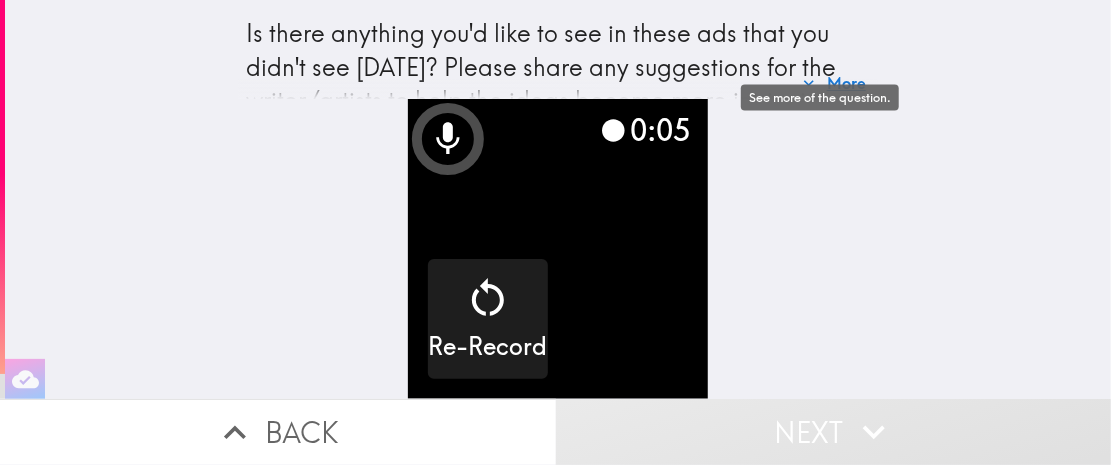 click on "More" at bounding box center [834, 83] 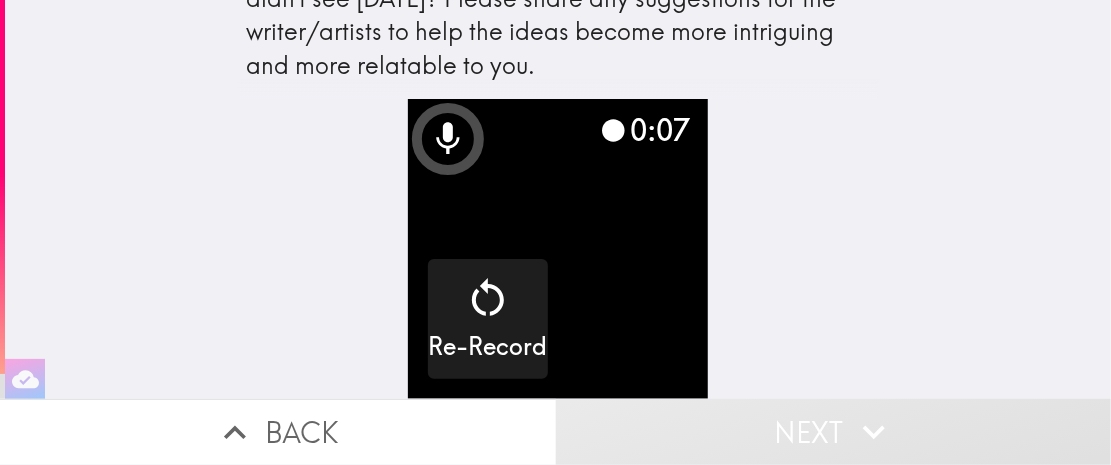 scroll, scrollTop: 43, scrollLeft: 0, axis: vertical 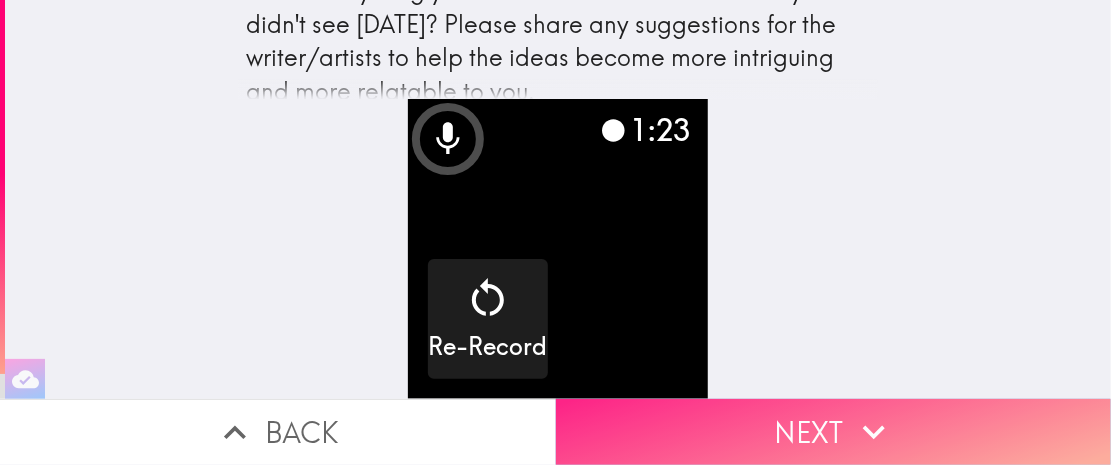 click on "Next" at bounding box center (834, 432) 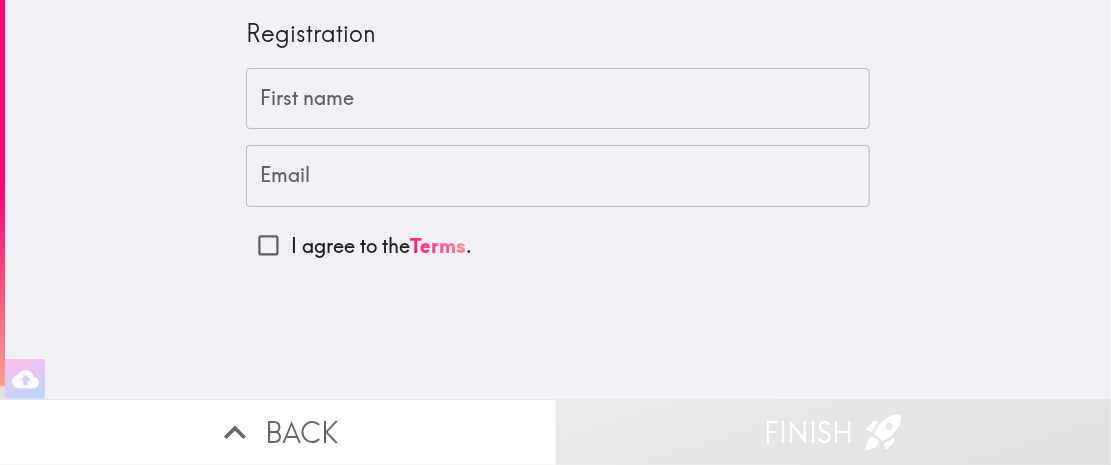 click on "First name" at bounding box center (558, 99) 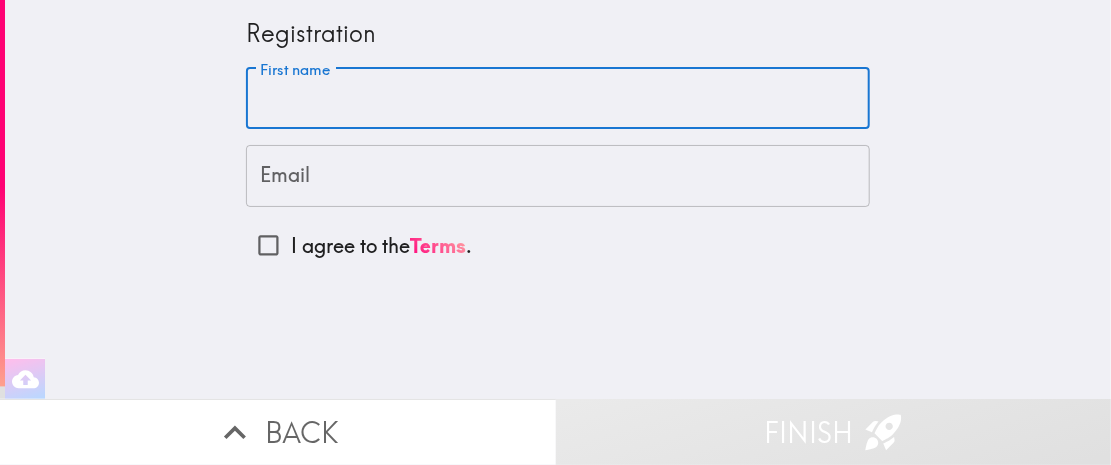 type on "[PERSON_NAME]" 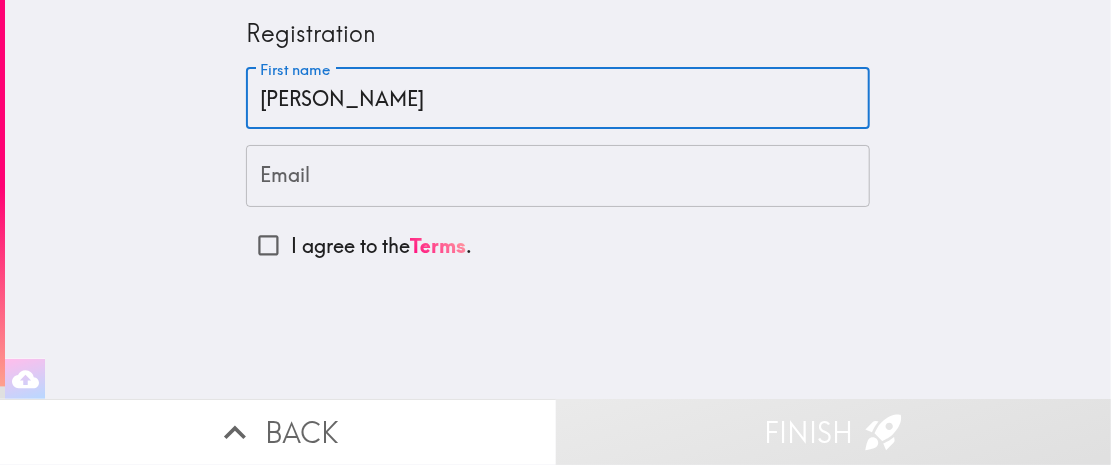 type on "[EMAIL_ADDRESS][DOMAIN_NAME]" 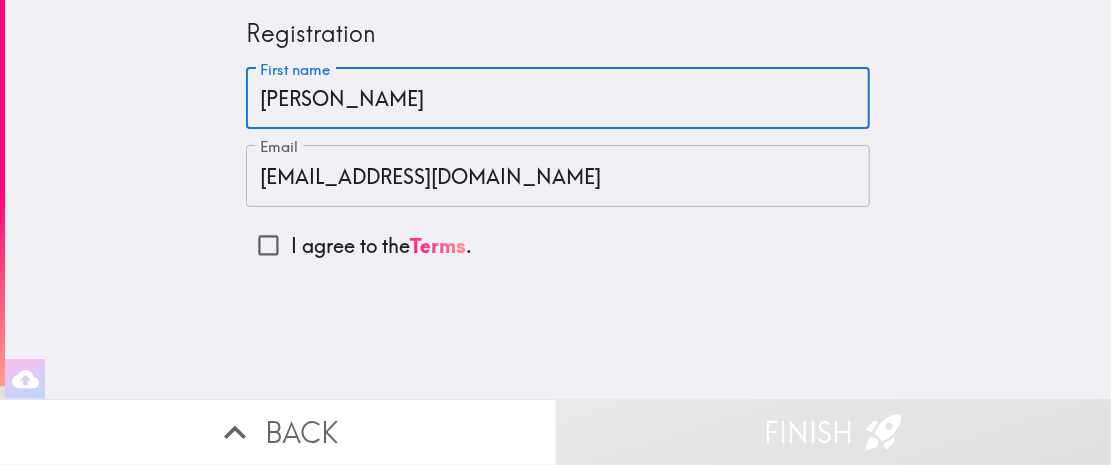 click on "I agree to the  Terms ." at bounding box center (268, 245) 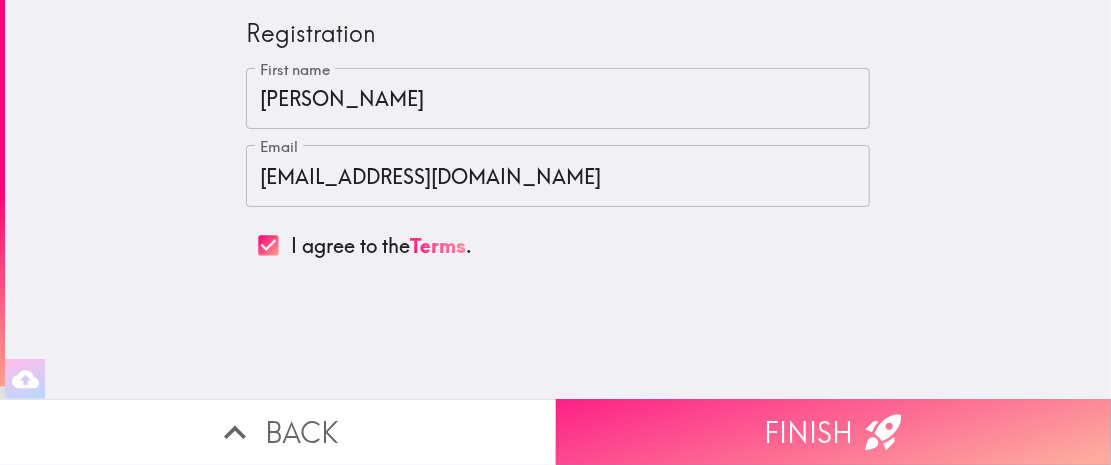 click on "Finish" at bounding box center [834, 432] 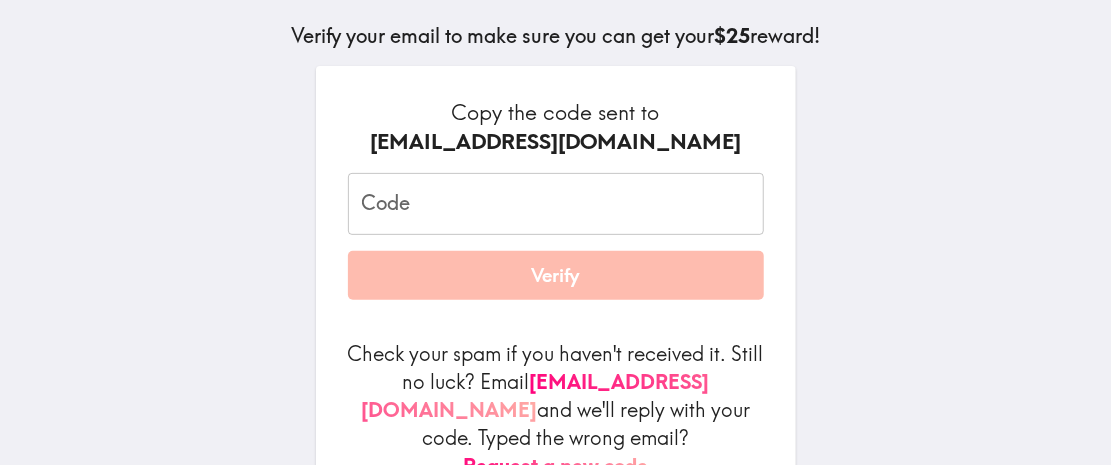 scroll, scrollTop: 287, scrollLeft: 0, axis: vertical 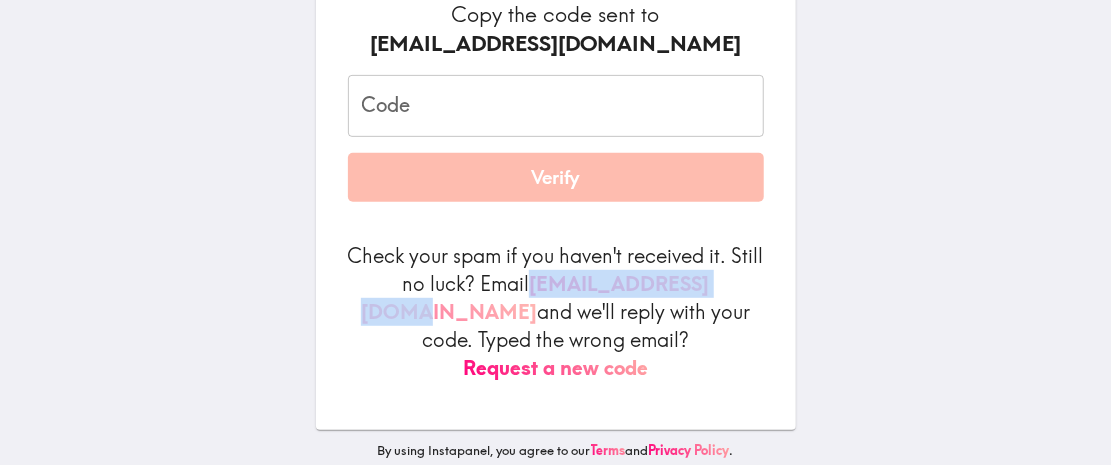 drag, startPoint x: 740, startPoint y: 283, endPoint x: 530, endPoint y: 288, distance: 210.05951 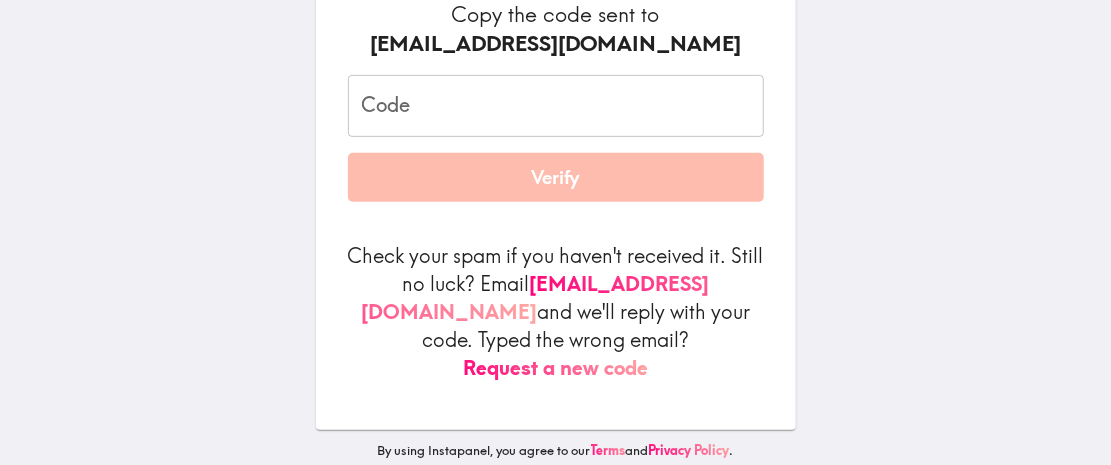 click on "Almost there... Verify your email to make sure you can get your  $25  reward! Copy the code sent to  [EMAIL_ADDRESS][DOMAIN_NAME] Code Code Verify Check your spam if you haven't received it.   Still no luck? Email  [EMAIL_ADDRESS][DOMAIN_NAME]  and we'll reply with your code.   Typed the wrong email?   Request a new code By using Instapanel, you agree to our  Terms  and  Privacy Policy ." at bounding box center (556, 94) 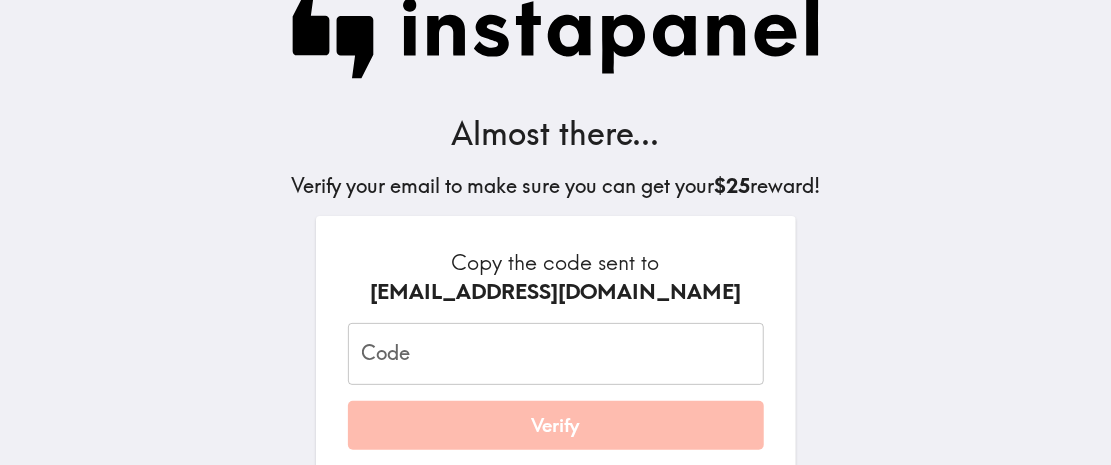 scroll, scrollTop: 0, scrollLeft: 0, axis: both 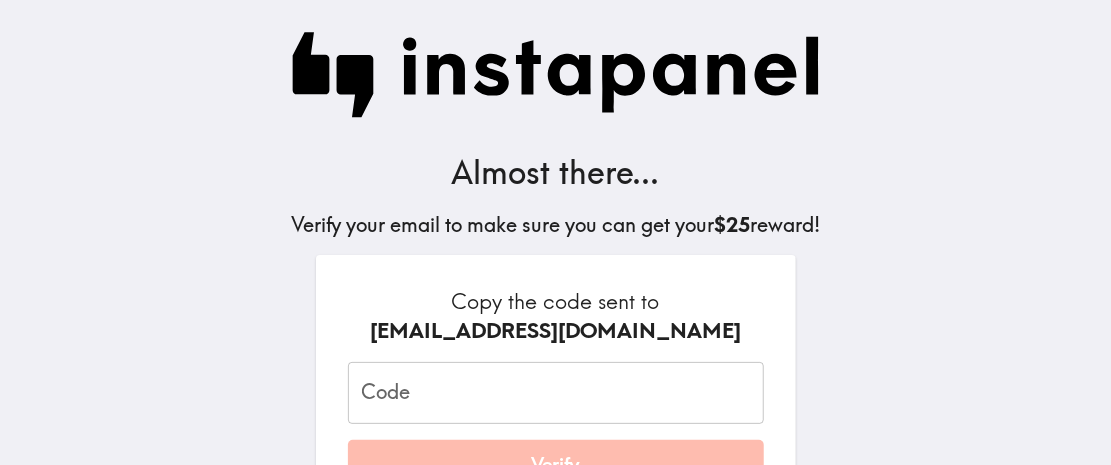 click on "Code" at bounding box center [556, 393] 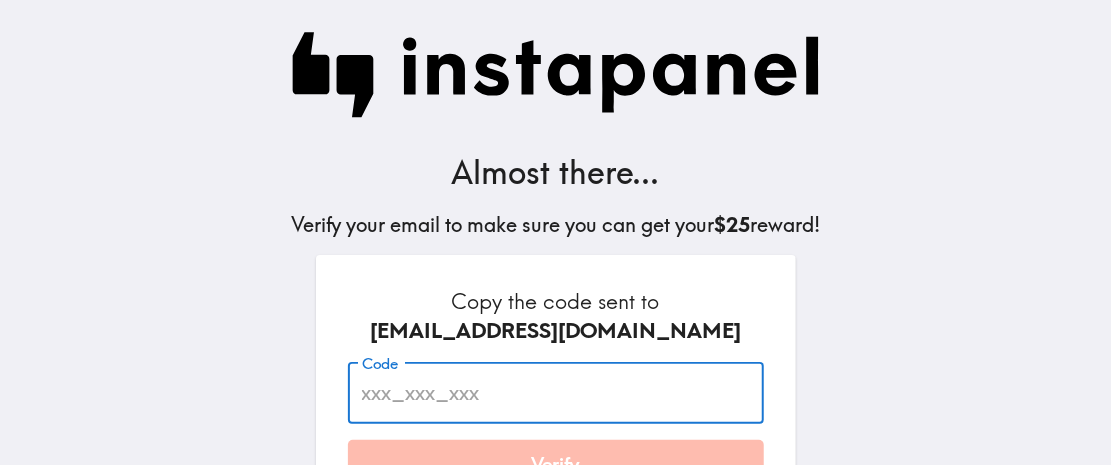 paste on "93K_6Hj_y5k" 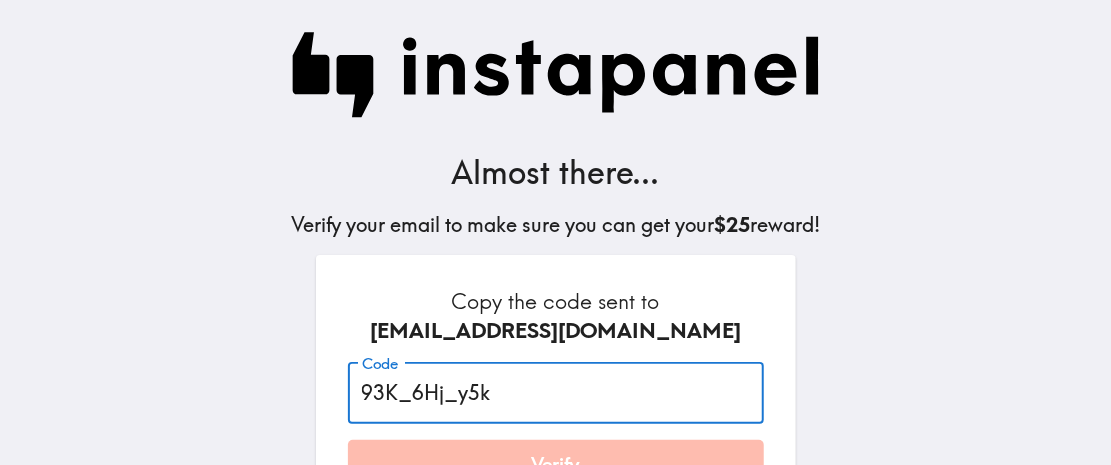 type on "93K_6Hj_y5k" 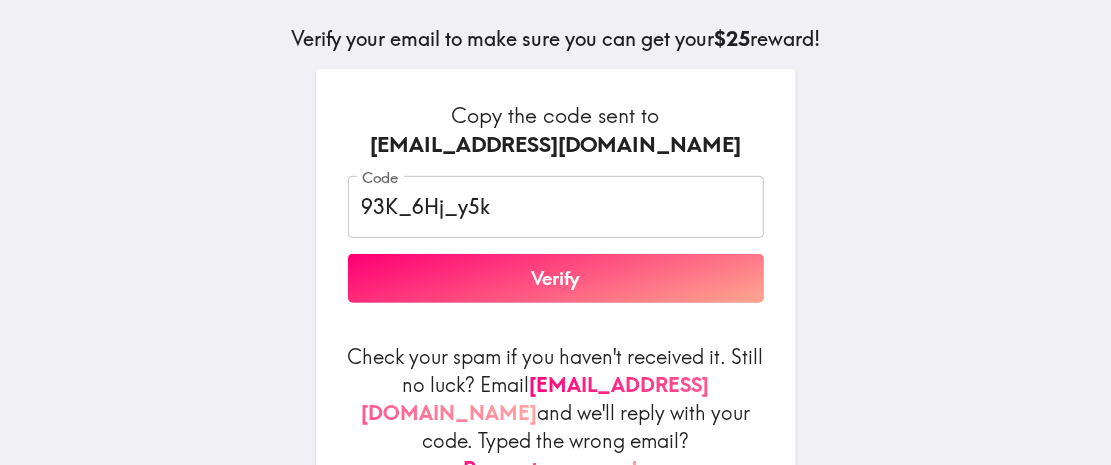 scroll, scrollTop: 200, scrollLeft: 0, axis: vertical 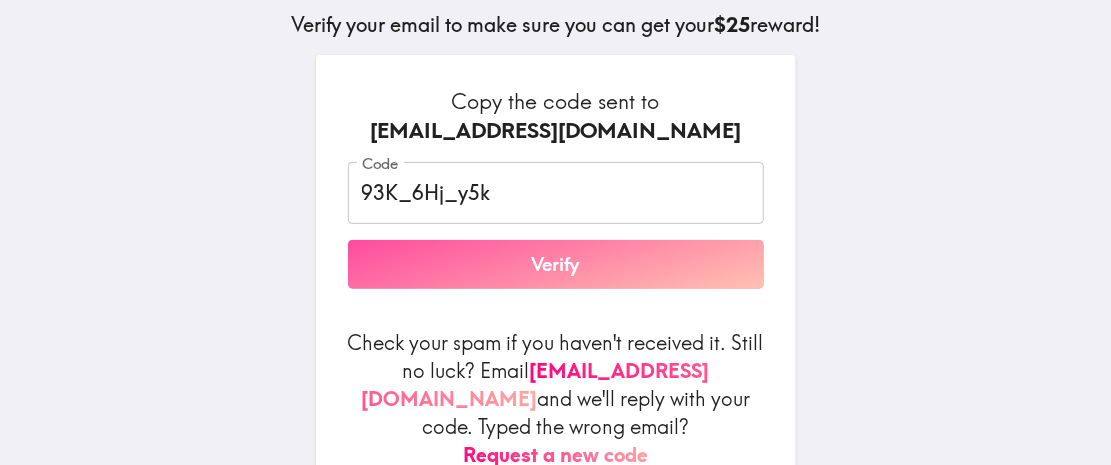 click on "Verify" at bounding box center [556, 265] 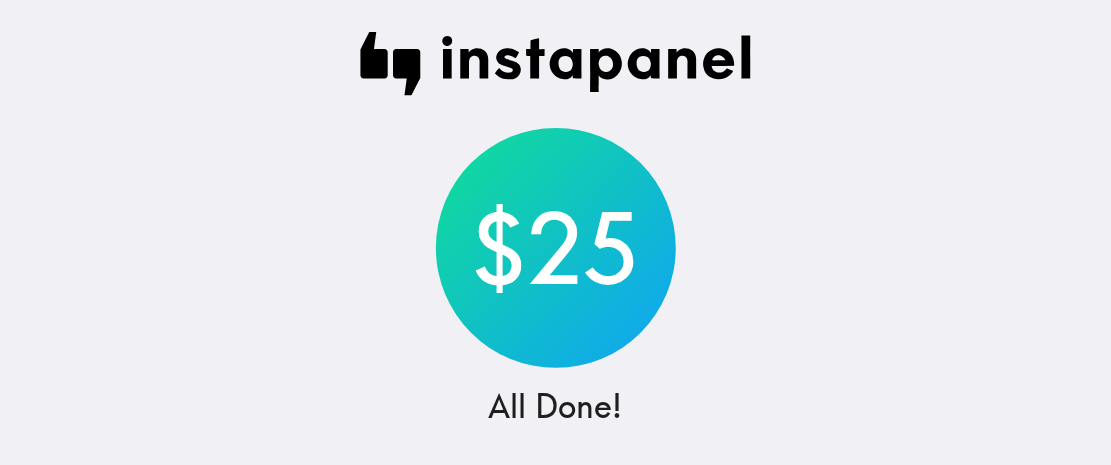 scroll, scrollTop: 200, scrollLeft: 0, axis: vertical 